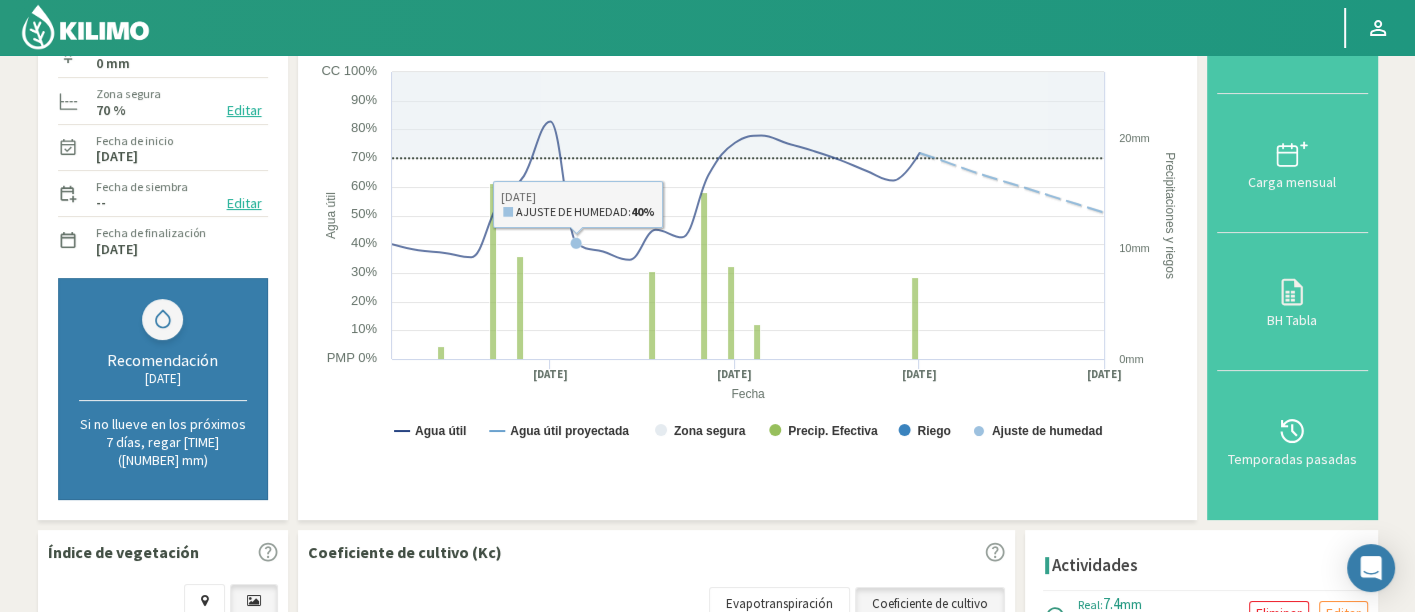 scroll, scrollTop: 591, scrollLeft: 0, axis: vertical 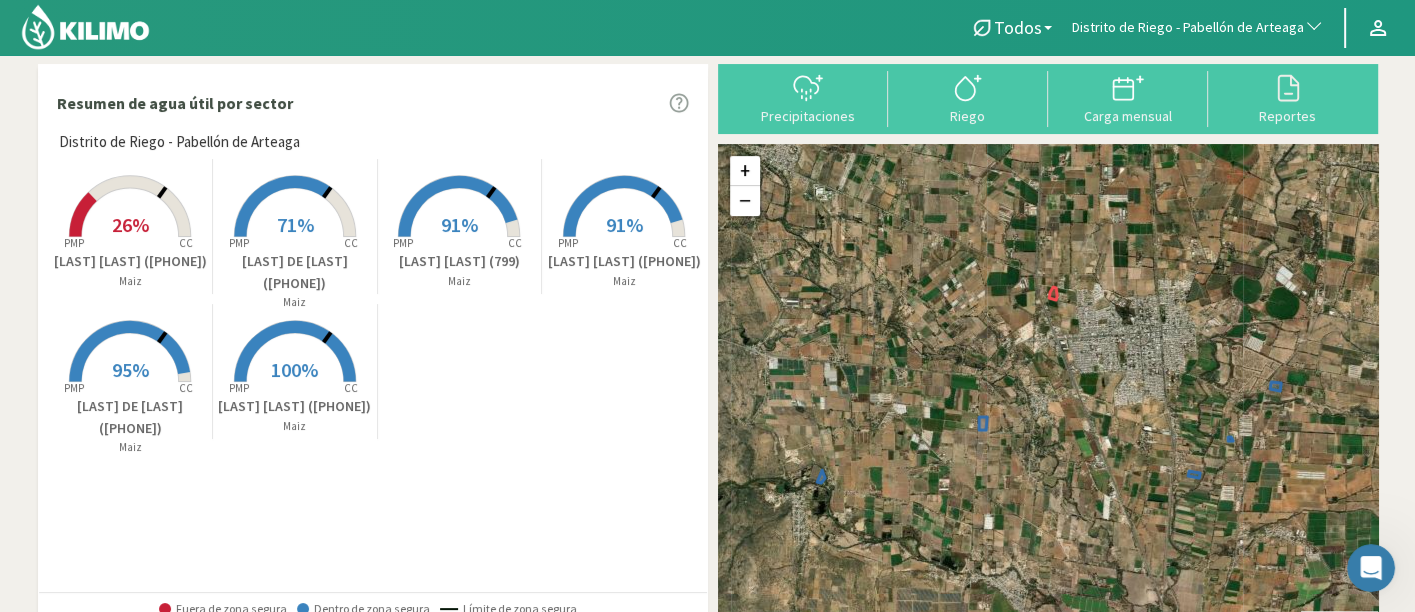 click on "Distrito de Riego - Pabellón de Arteaga" at bounding box center (1188, 28) 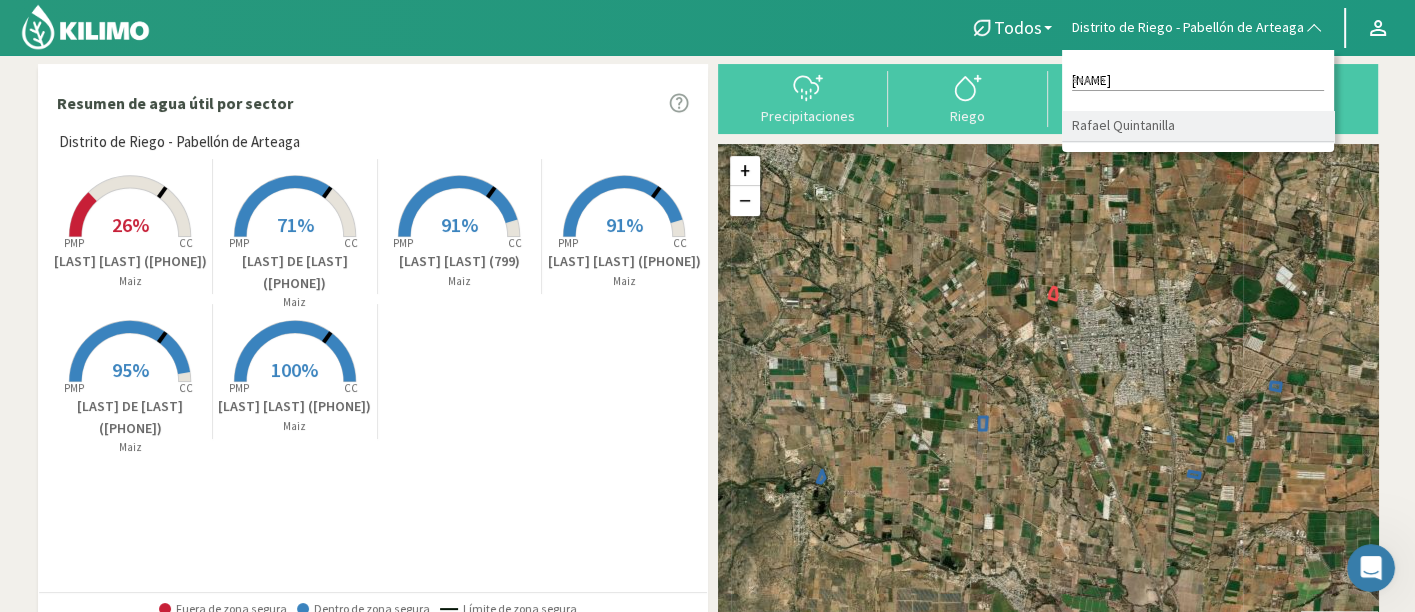 type on "[NAME]" 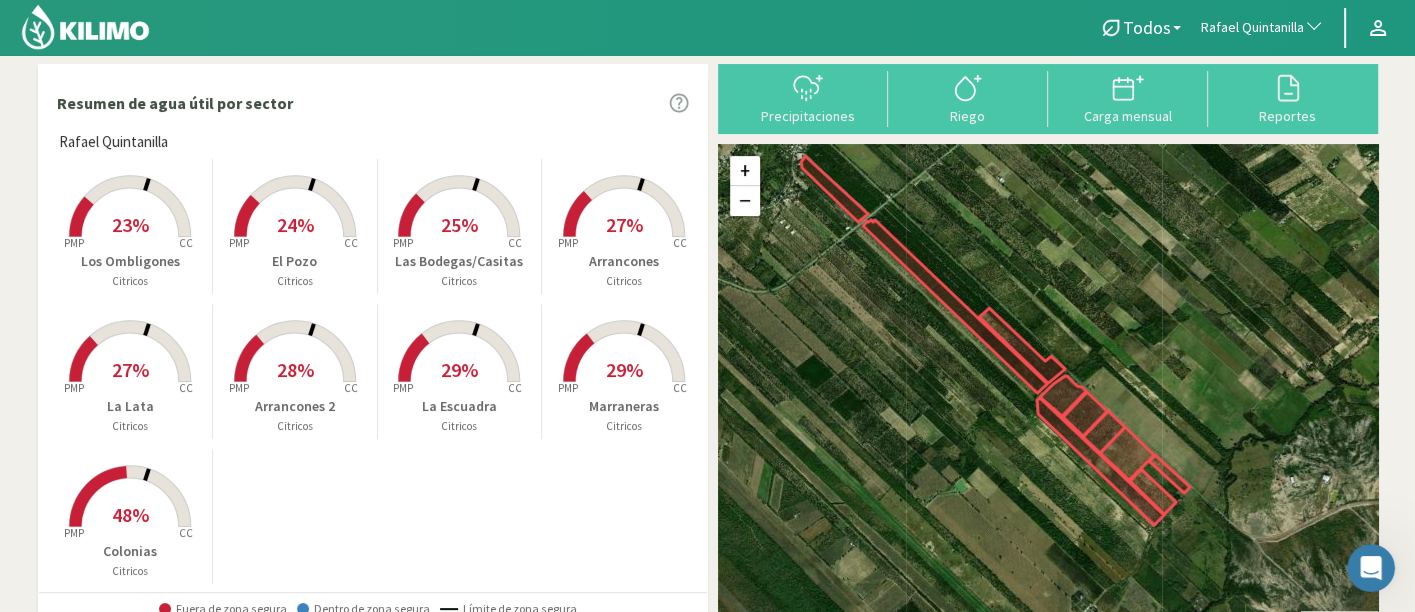 click on "27%" at bounding box center (130, 369) 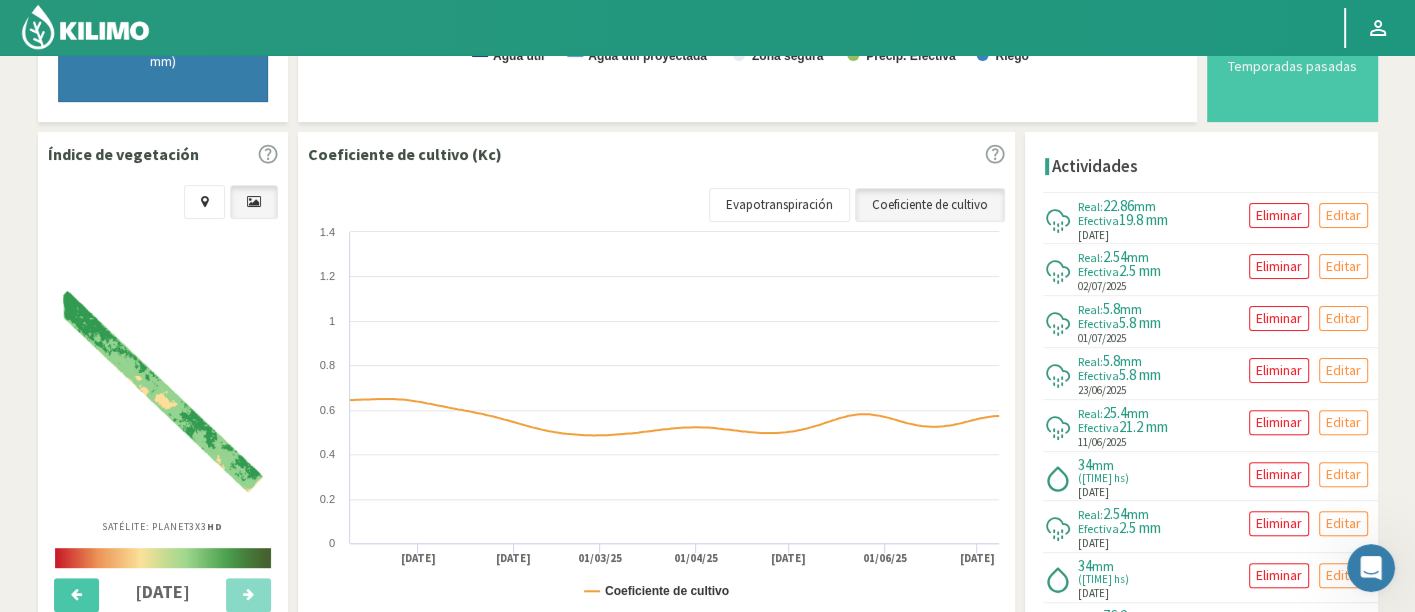 scroll, scrollTop: 730, scrollLeft: 0, axis: vertical 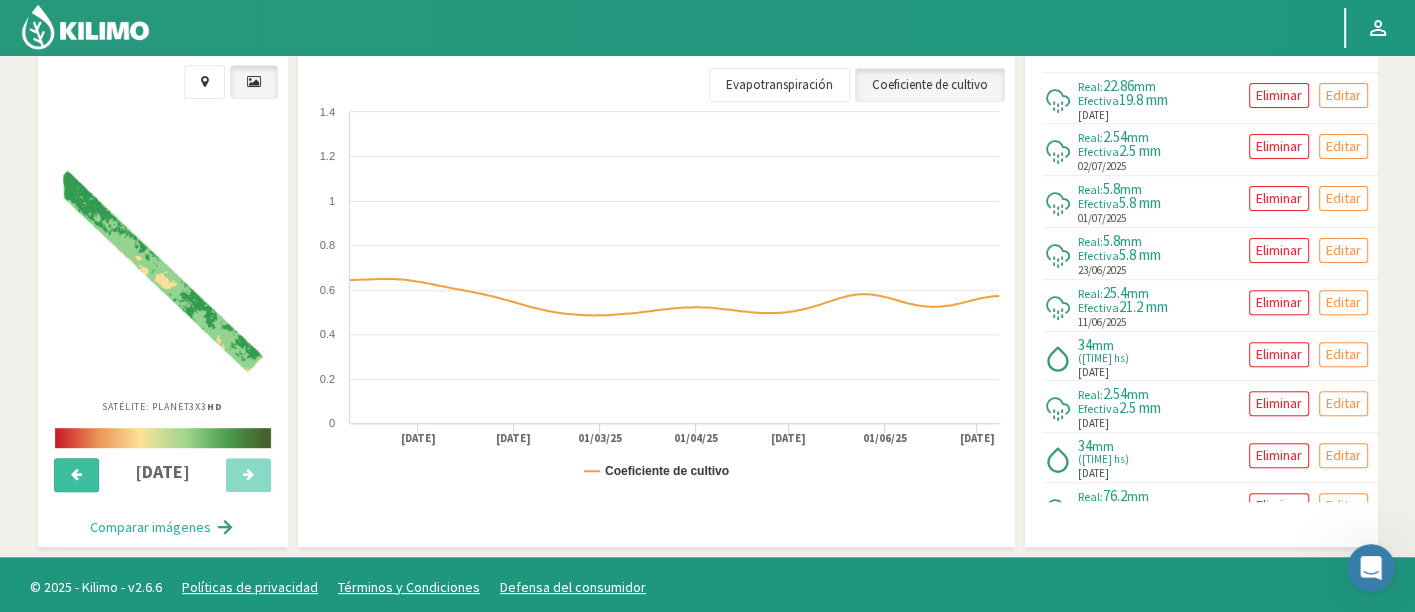 click at bounding box center (76, 475) 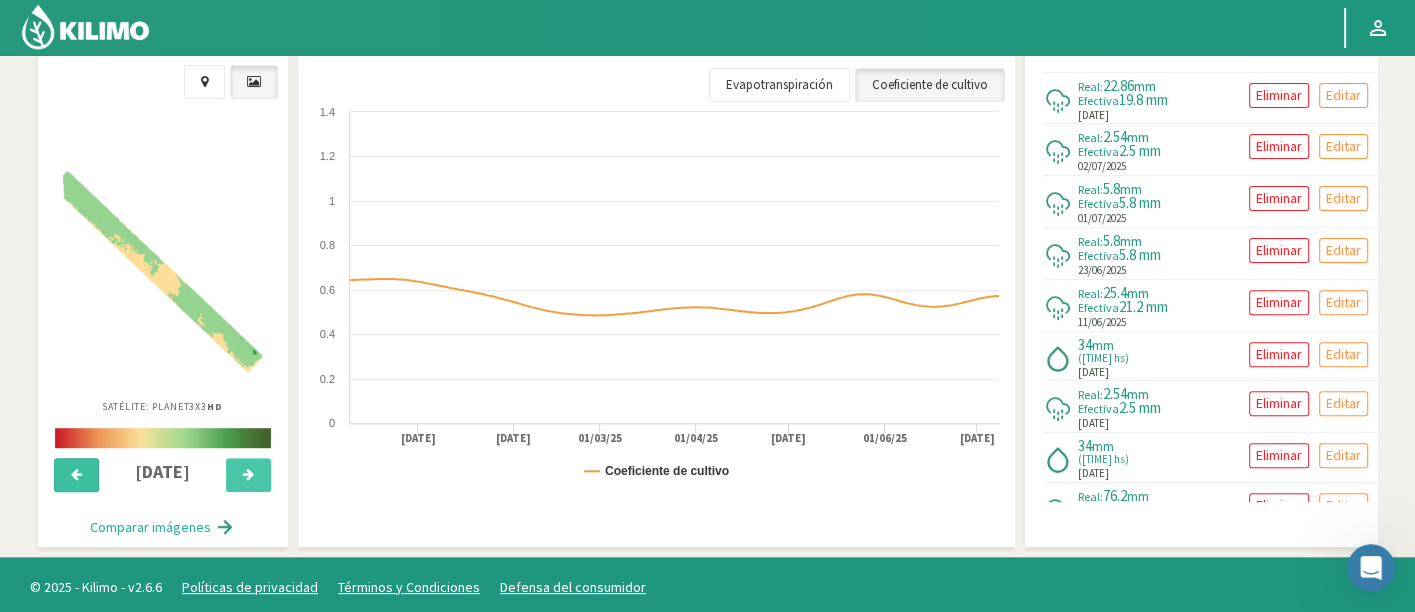 click at bounding box center (76, 475) 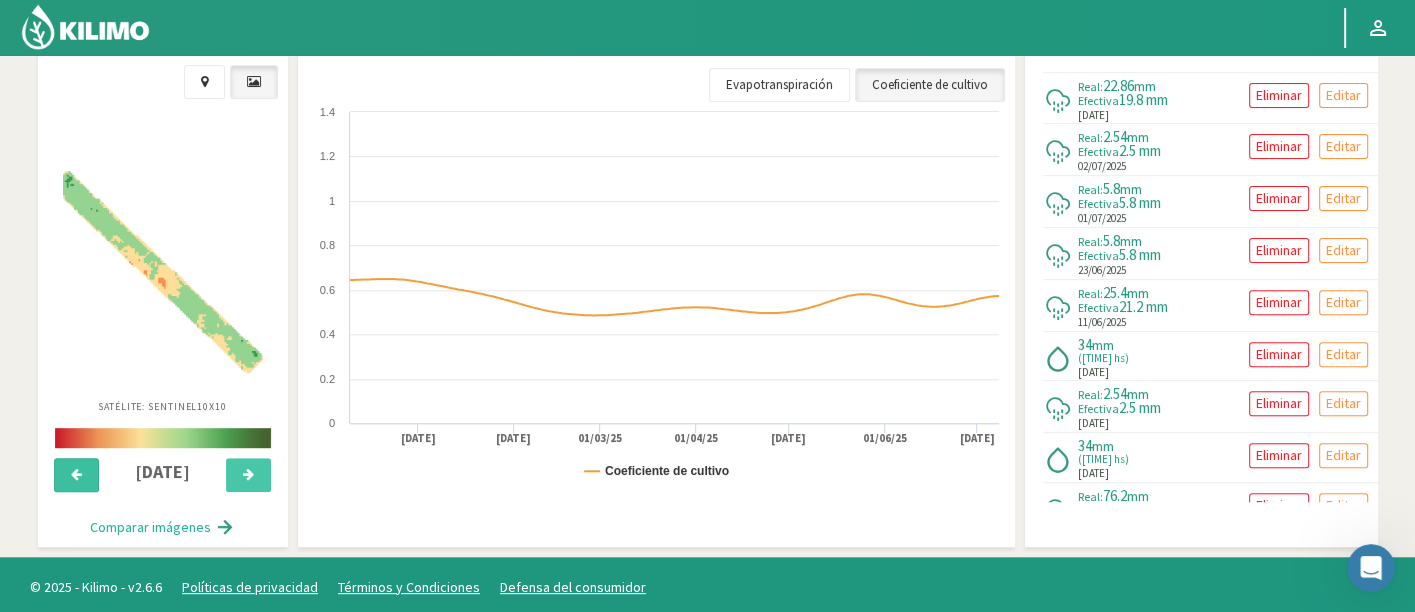 click at bounding box center [76, 475] 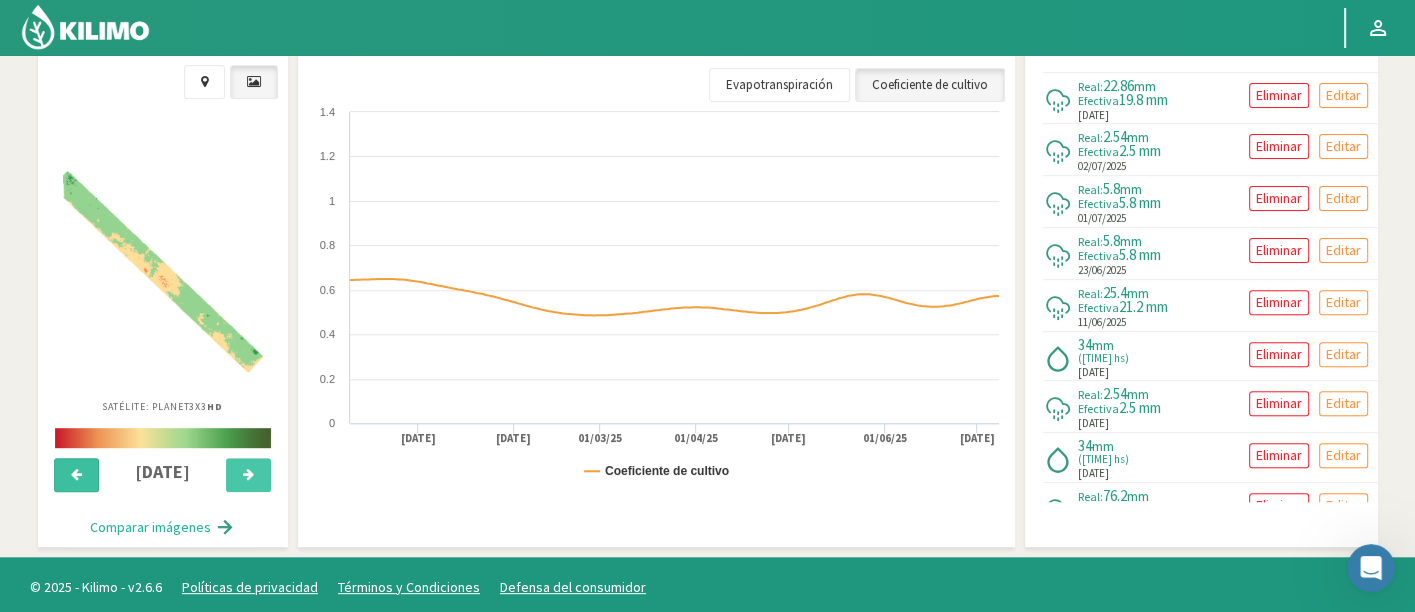 click at bounding box center (76, 475) 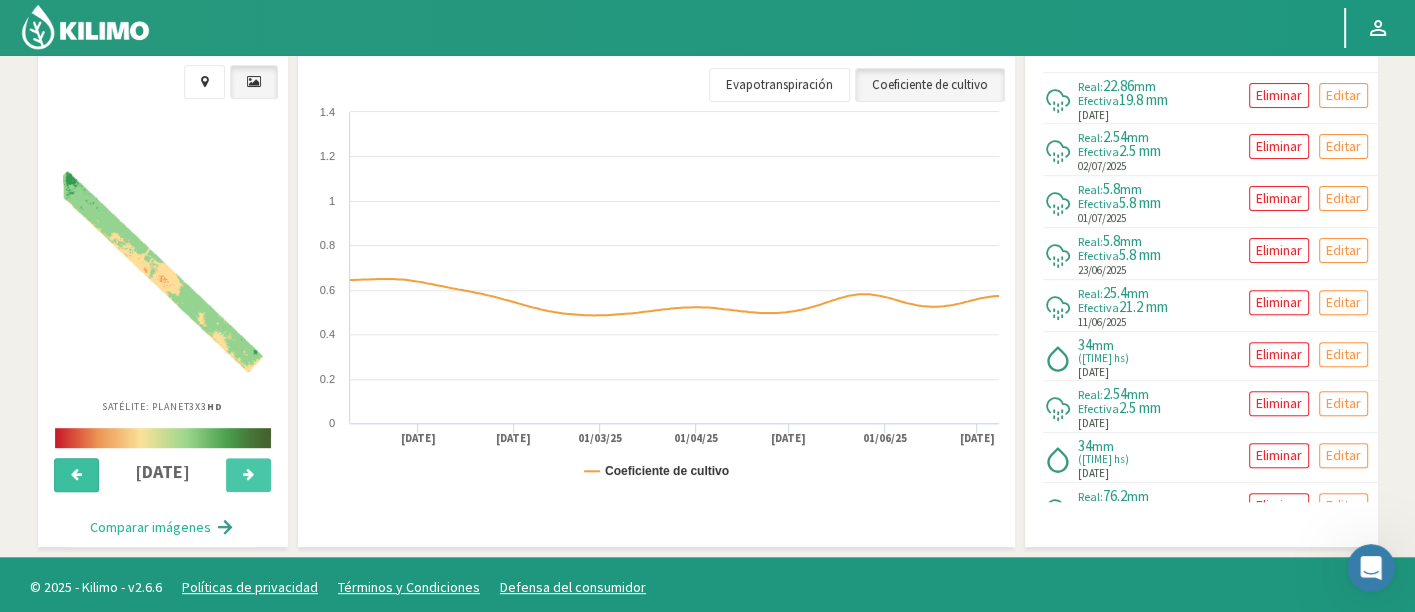 click at bounding box center [76, 475] 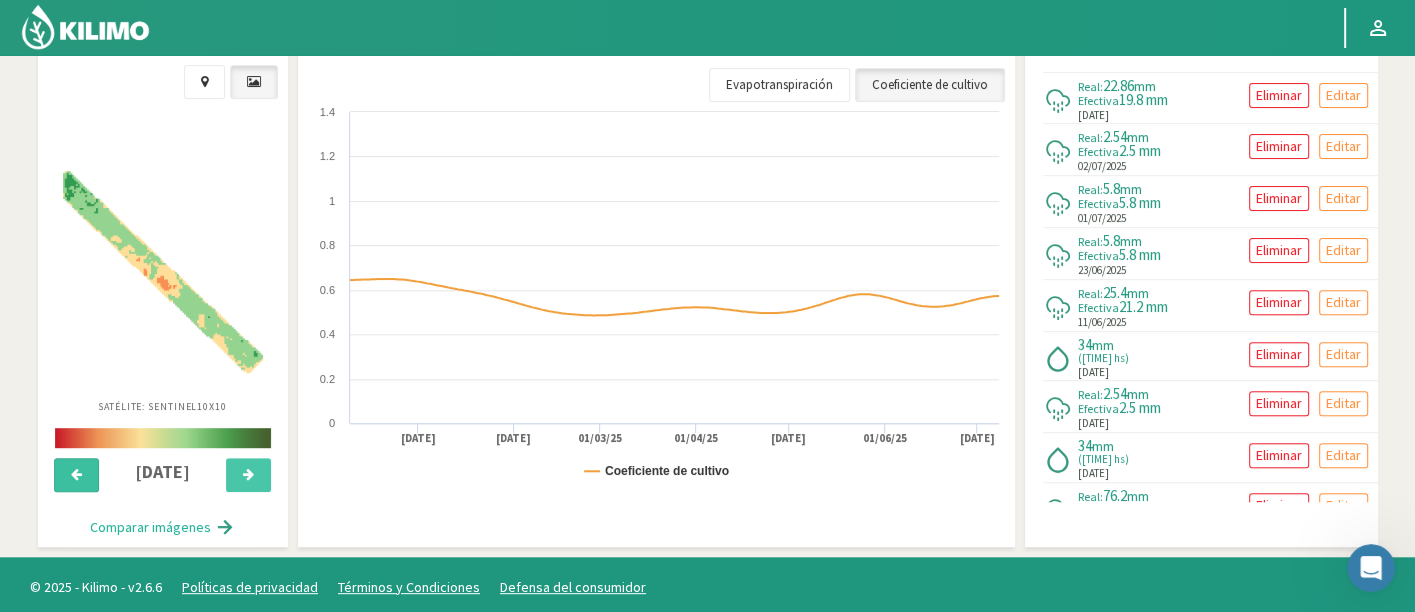 click at bounding box center (76, 475) 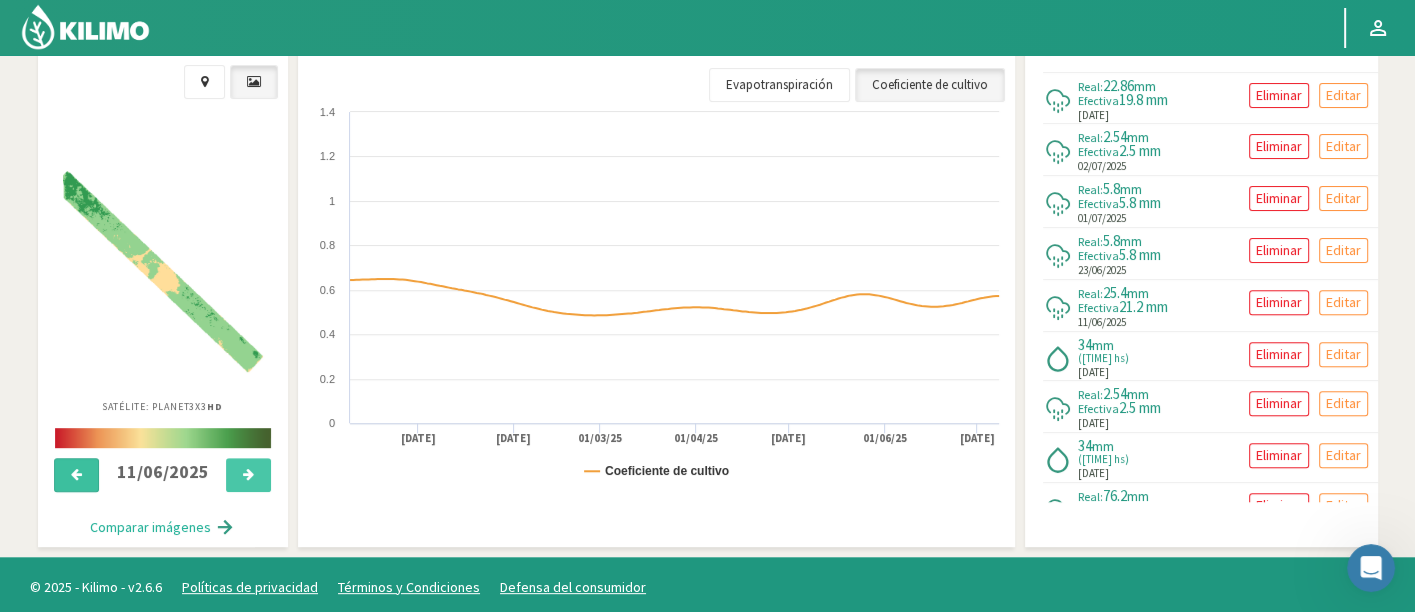 click at bounding box center (76, 475) 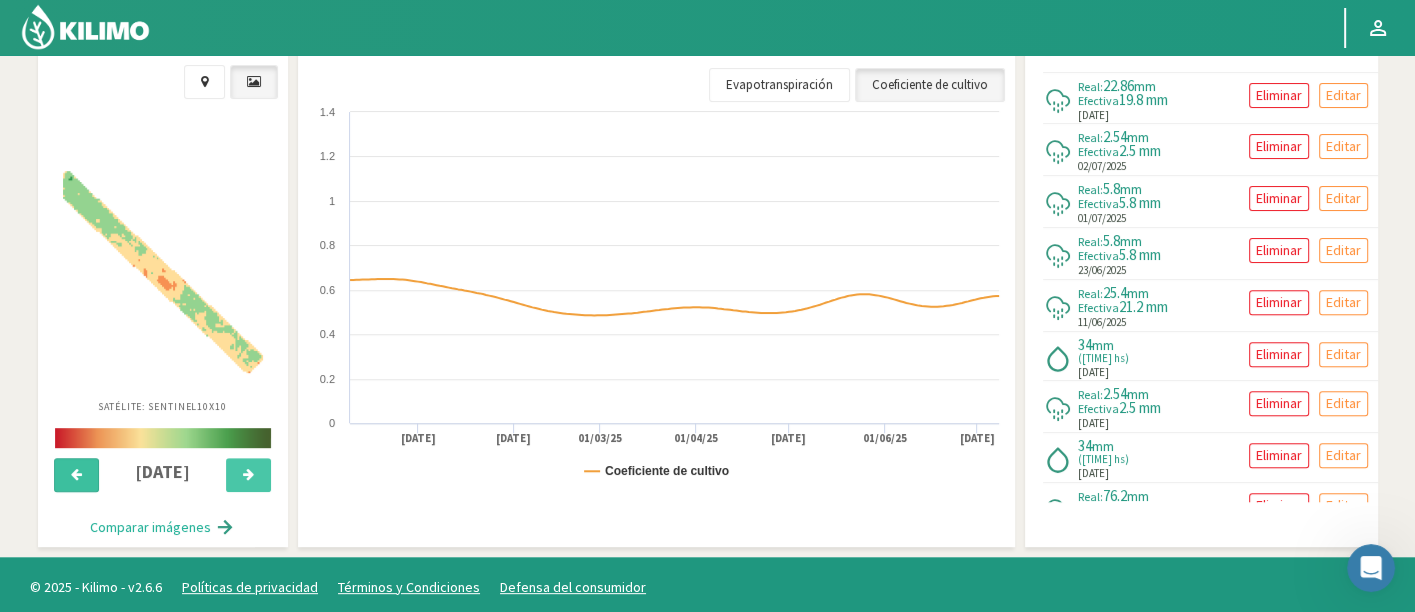 click at bounding box center (76, 475) 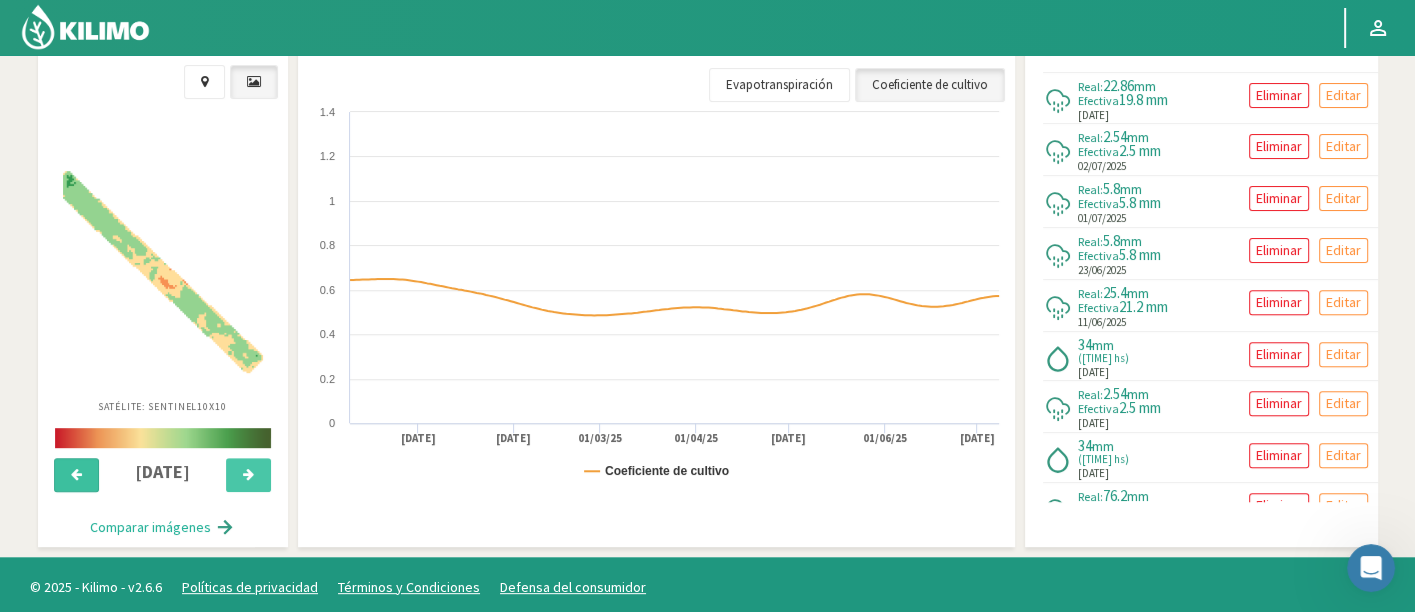 click at bounding box center [76, 475] 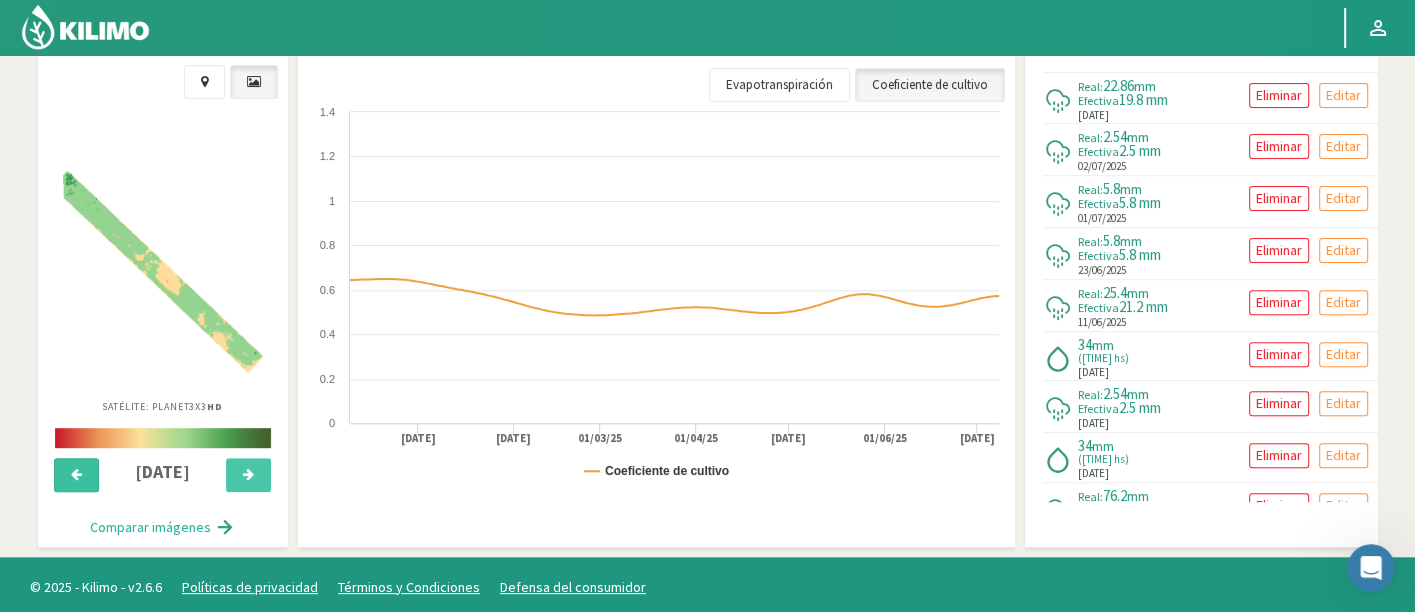 click at bounding box center (76, 475) 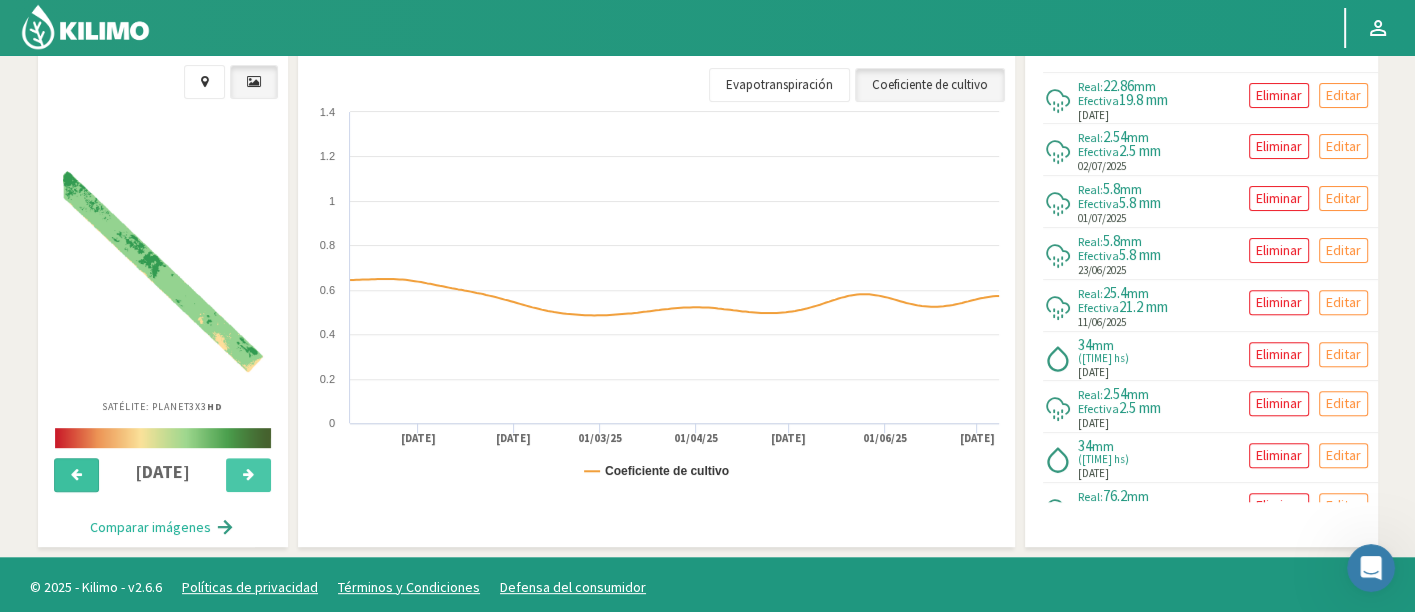 click at bounding box center (76, 475) 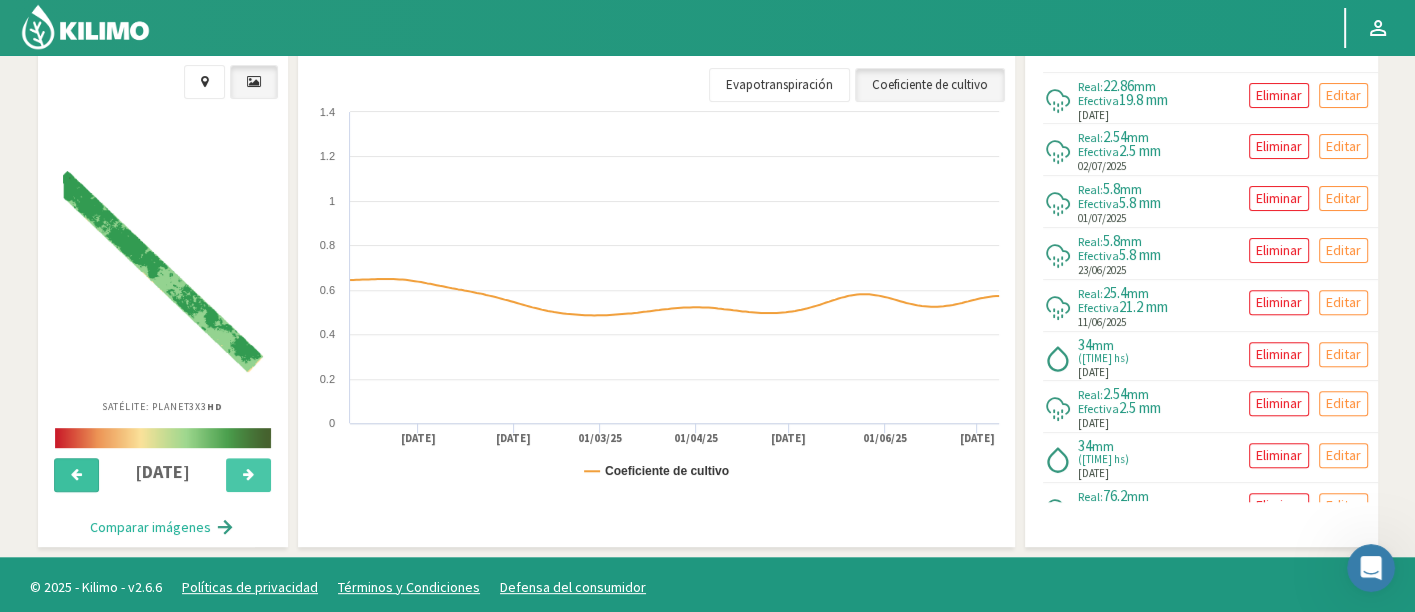 click at bounding box center [76, 475] 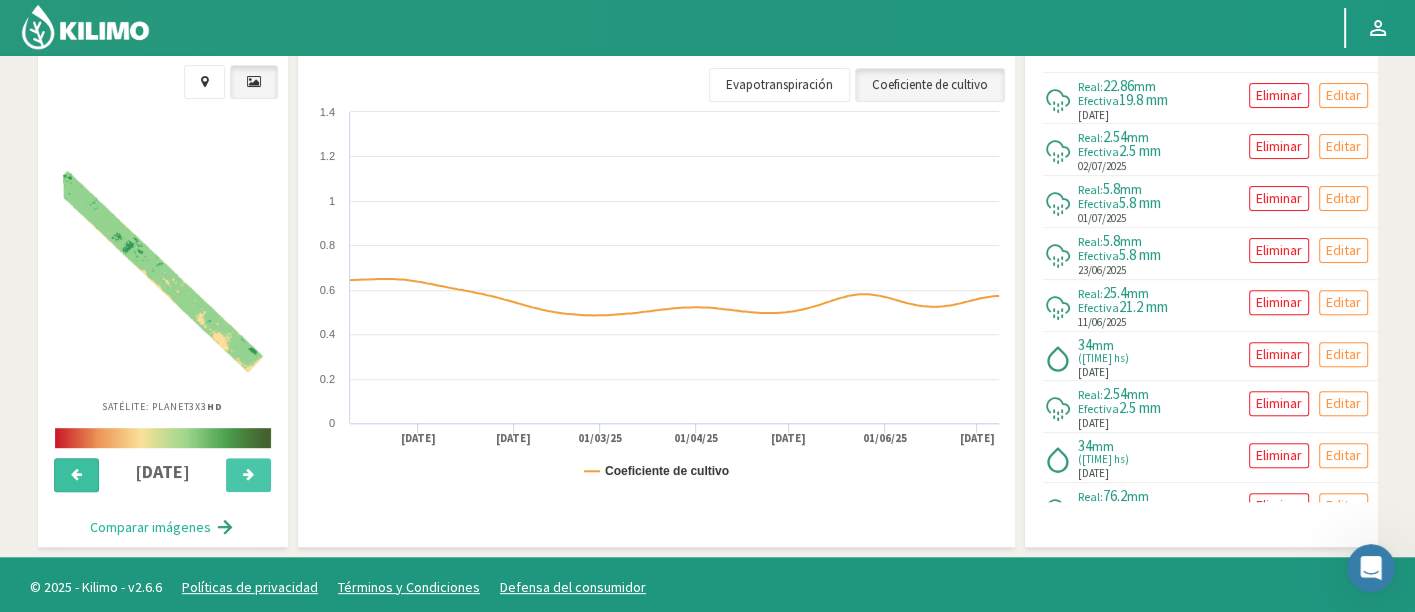 click at bounding box center [76, 475] 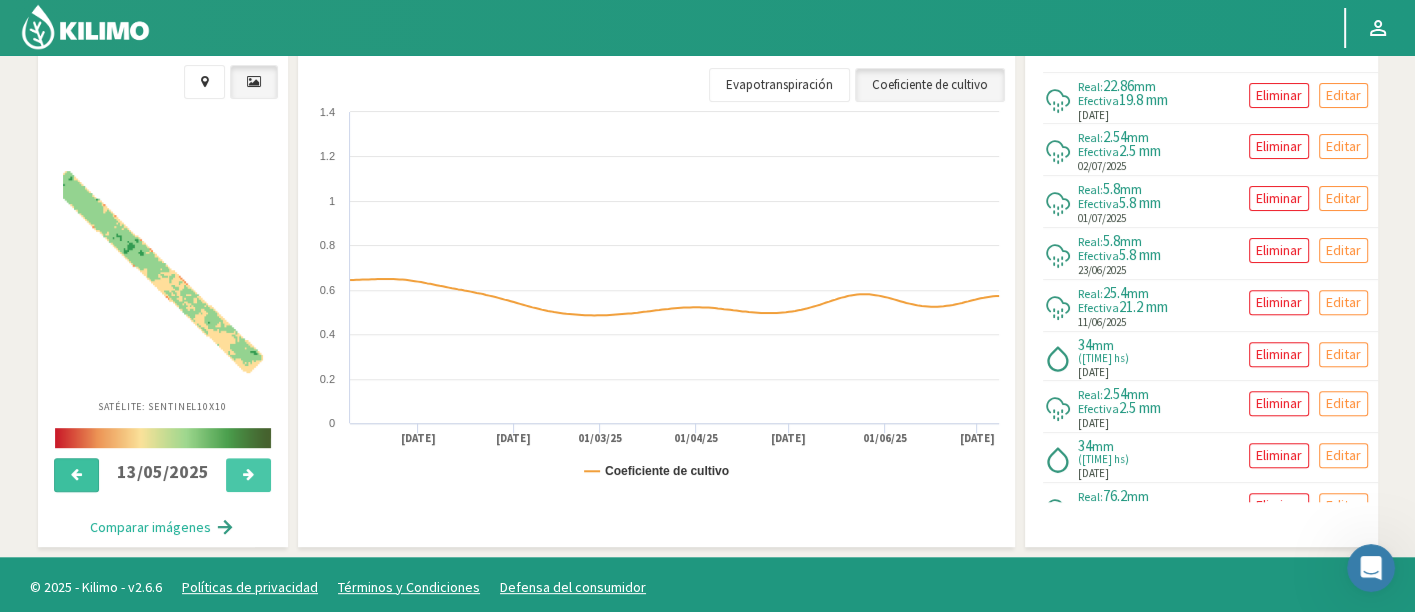 click at bounding box center (76, 475) 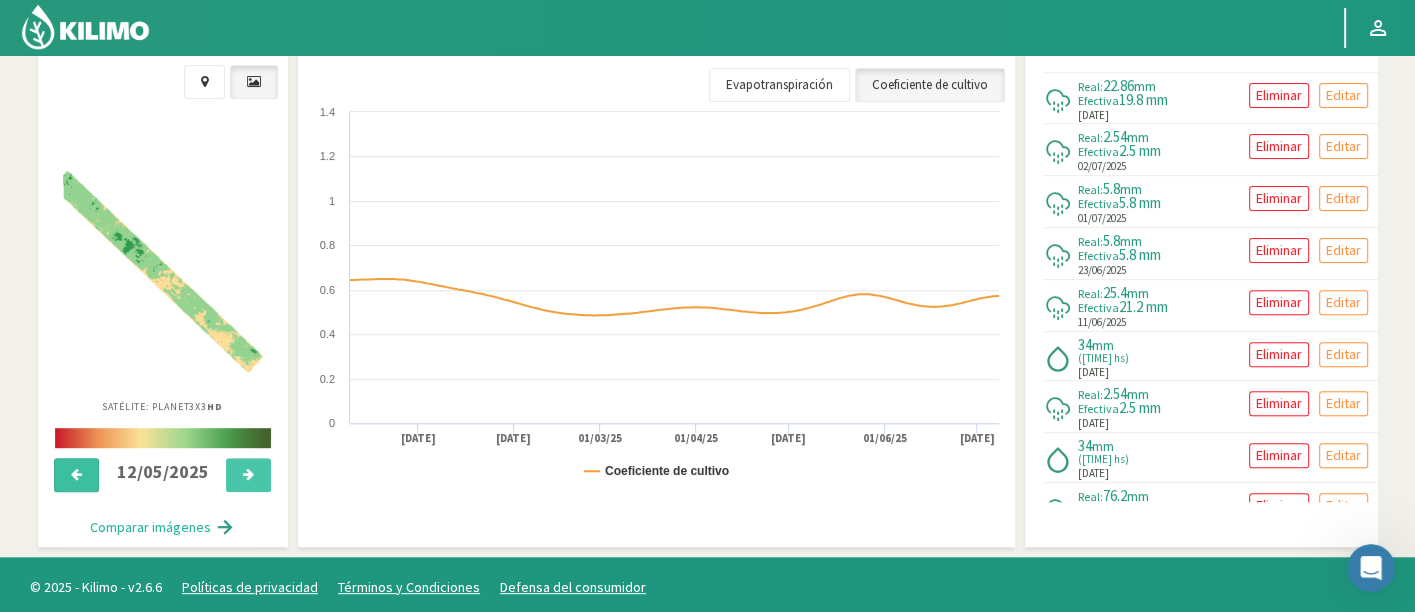 click at bounding box center [76, 475] 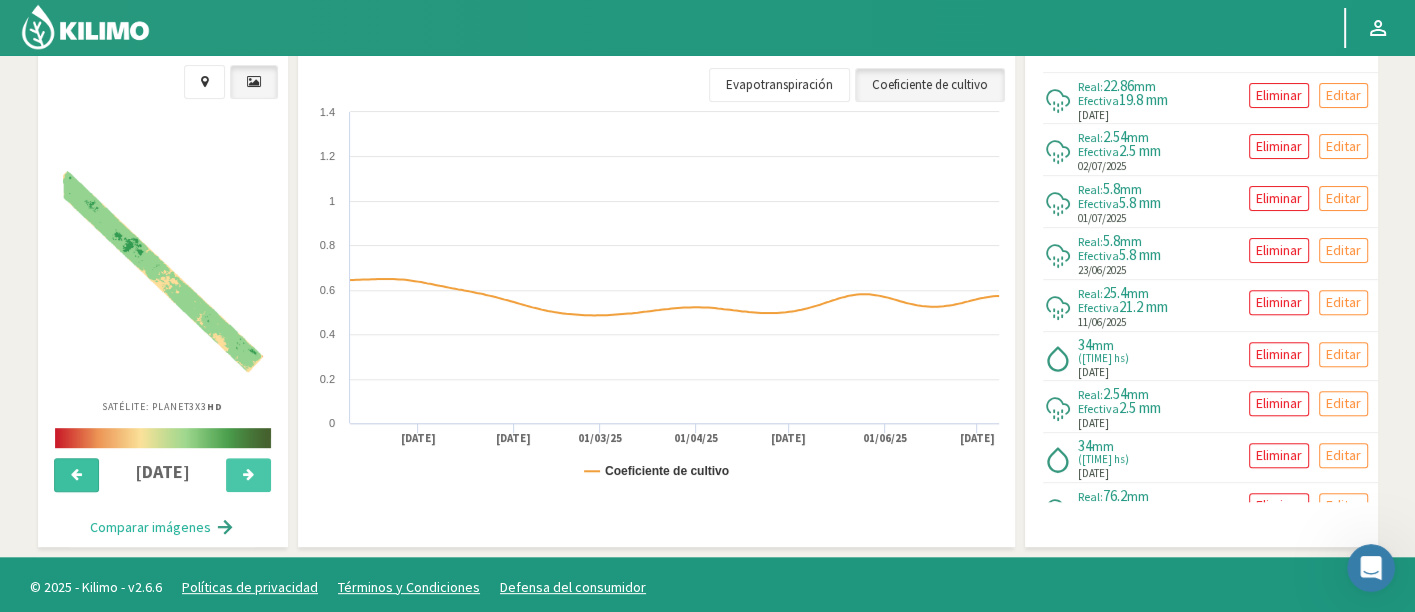 click at bounding box center [76, 475] 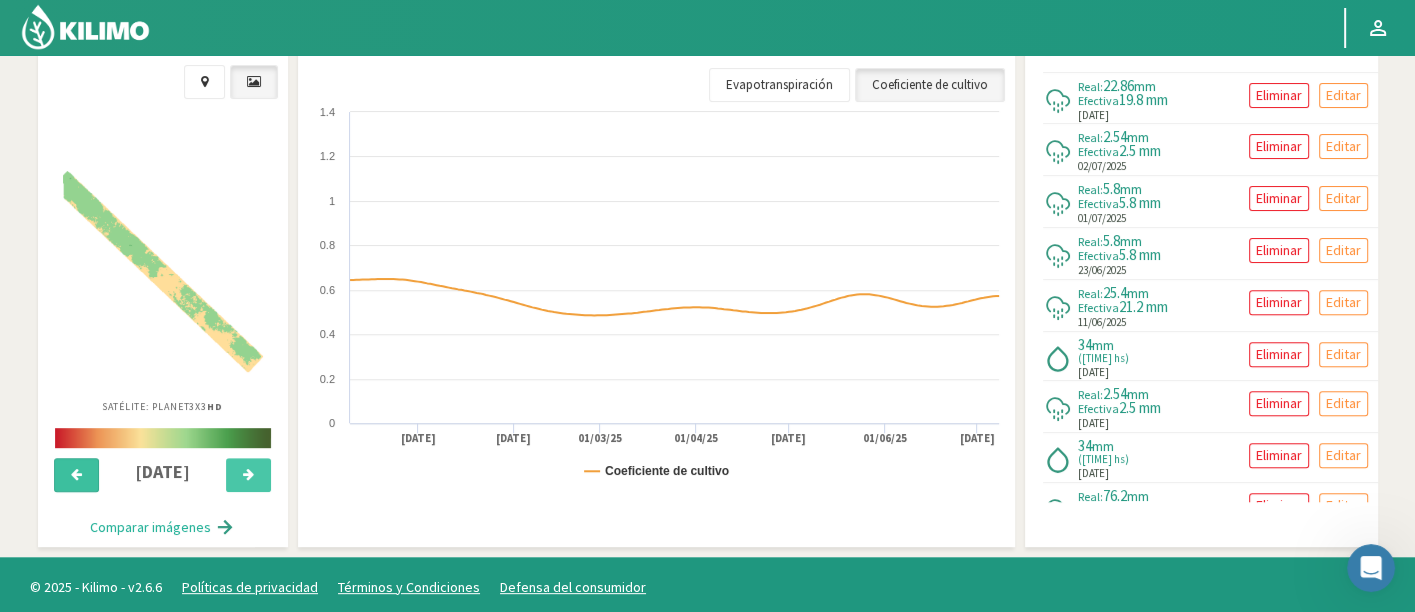 click at bounding box center [76, 475] 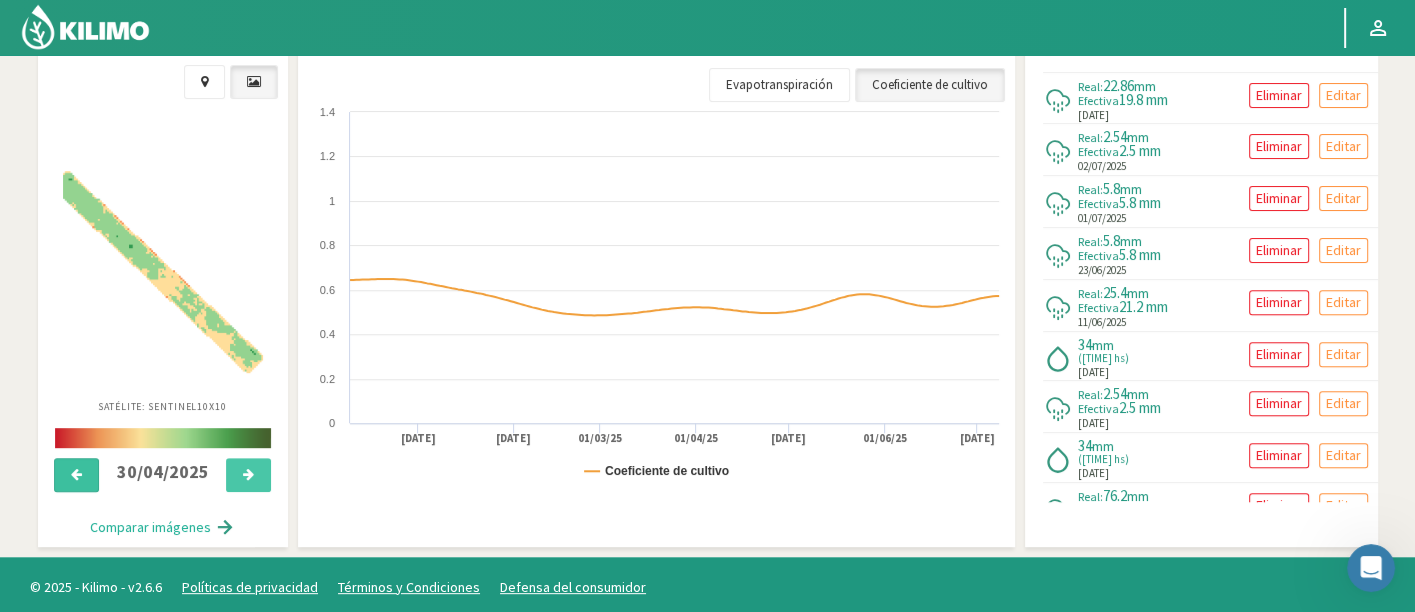 click at bounding box center [76, 475] 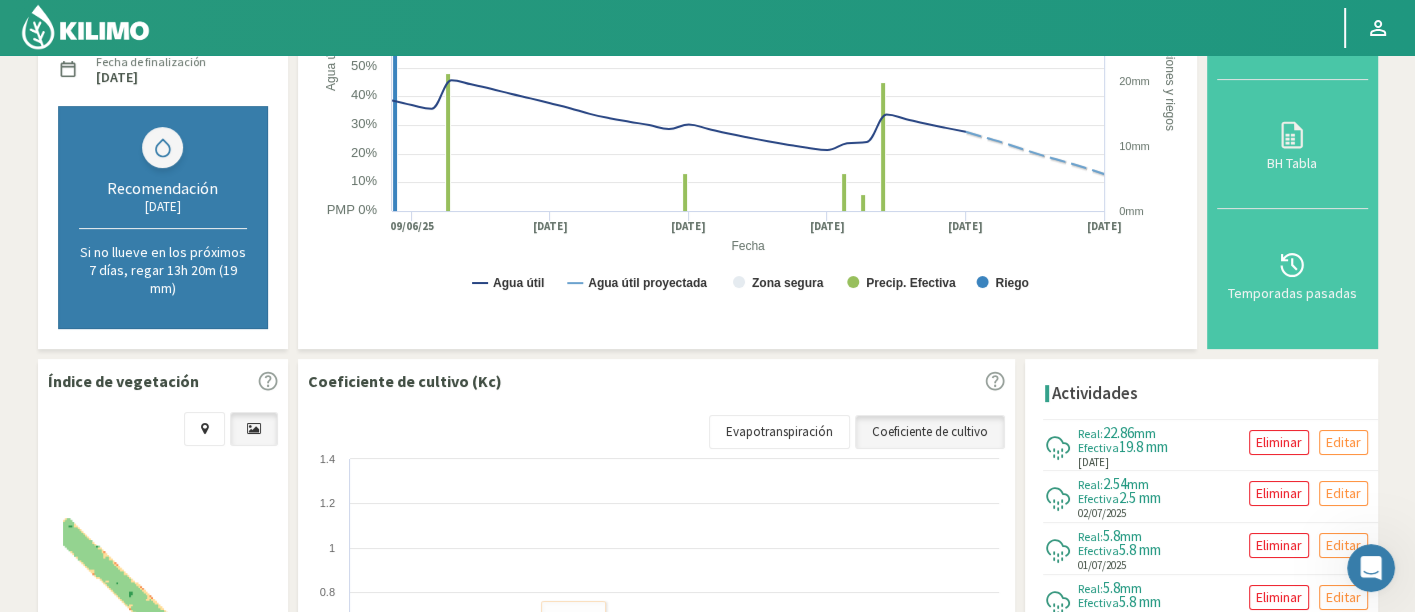 scroll, scrollTop: 285, scrollLeft: 0, axis: vertical 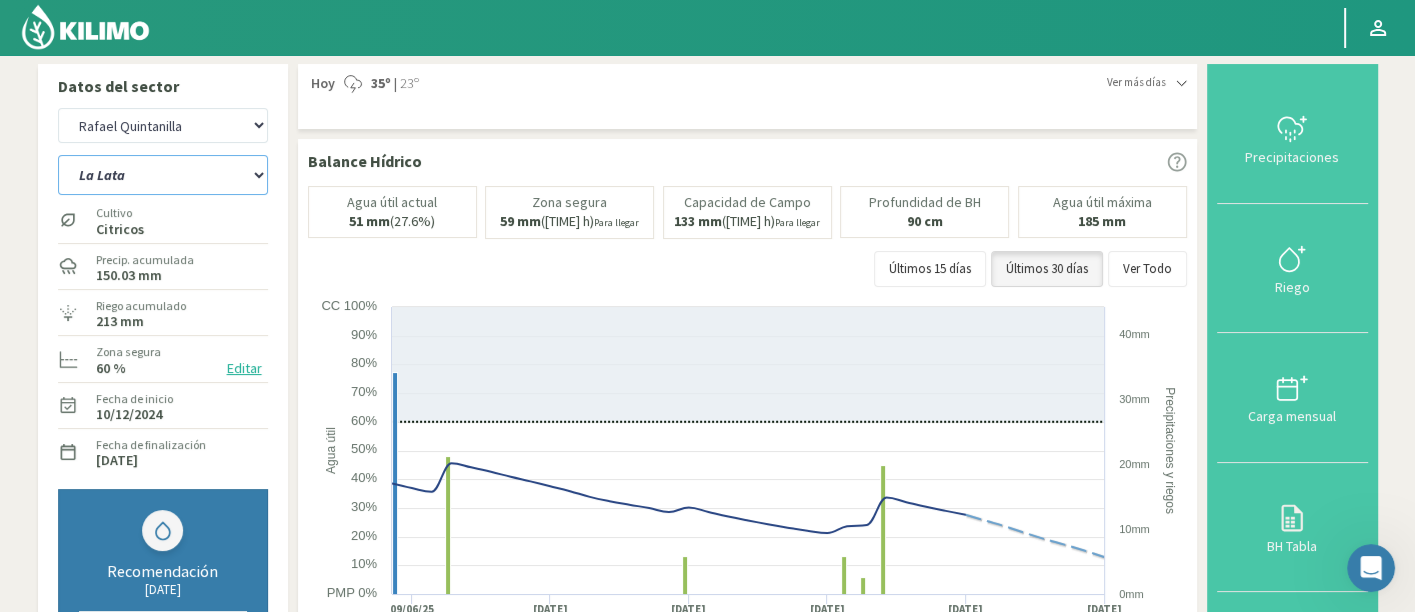click on "Arrancones Arrancones 2 Colonias El Pozo La Escuadra La Lata Las Bodegas/Casitas Los Ombligones Marraneras" at bounding box center (163, 175) 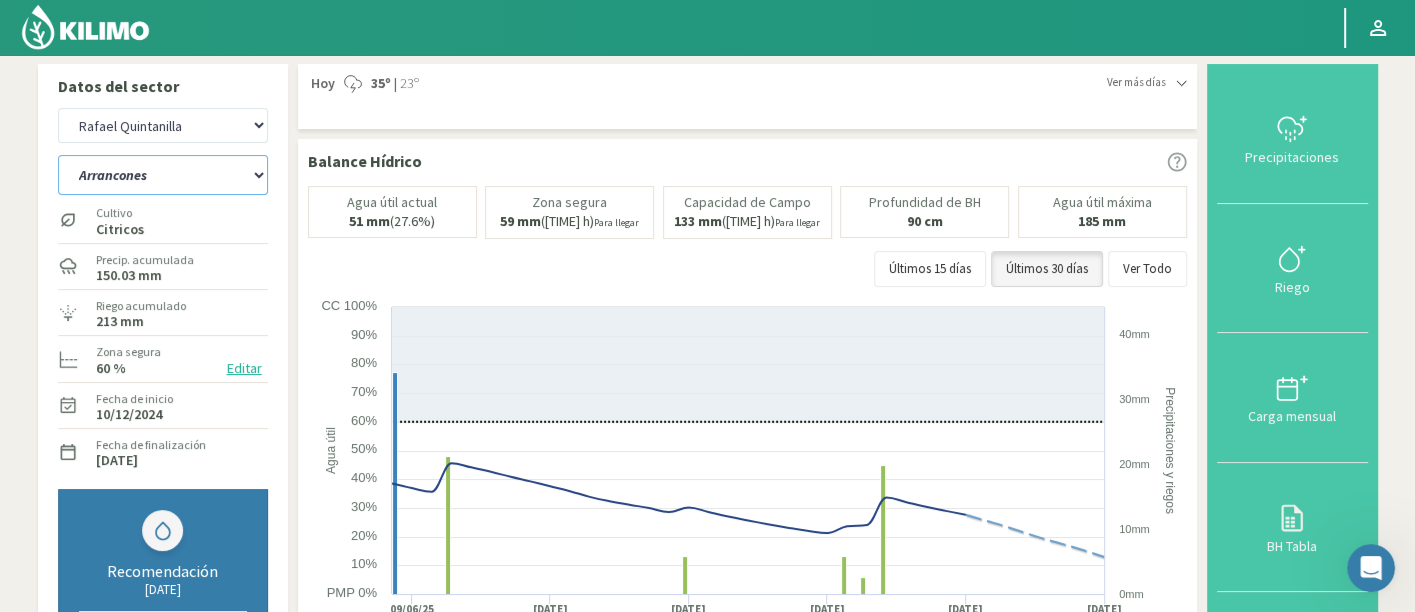 click on "Arrancones Arrancones 2 Colonias El Pozo La Escuadra La Lata Las Bodegas/Casitas Los Ombligones Marraneras" at bounding box center [163, 175] 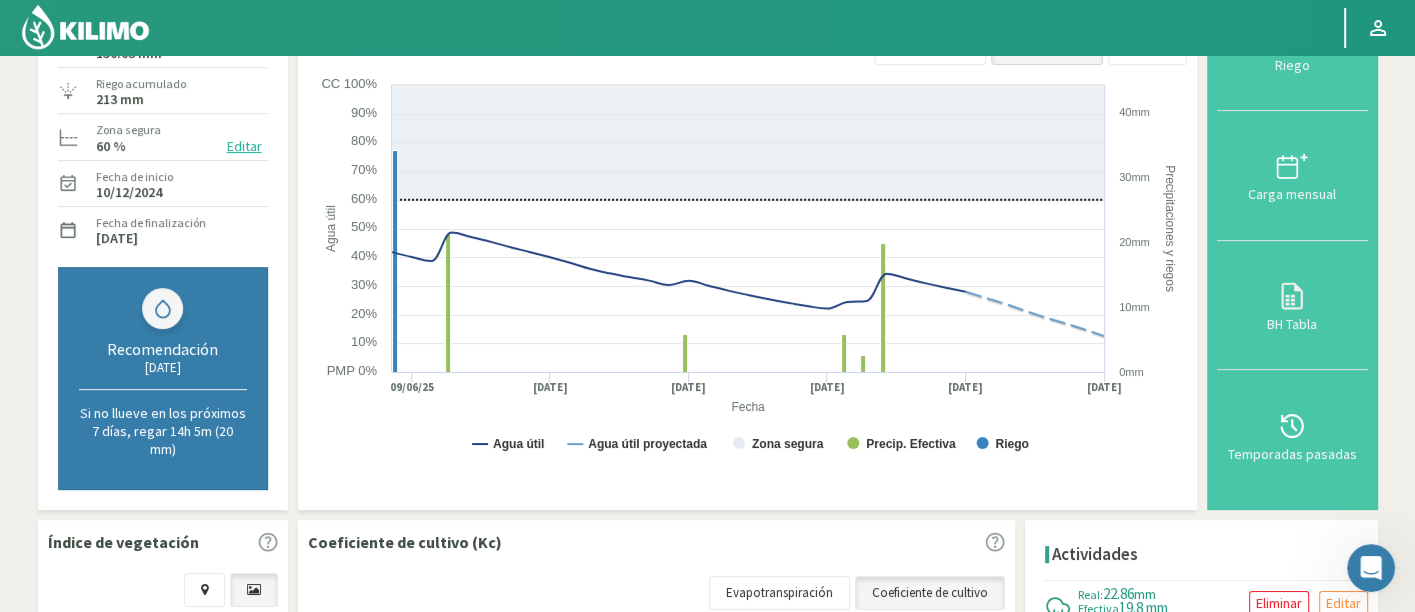 scroll, scrollTop: 0, scrollLeft: 0, axis: both 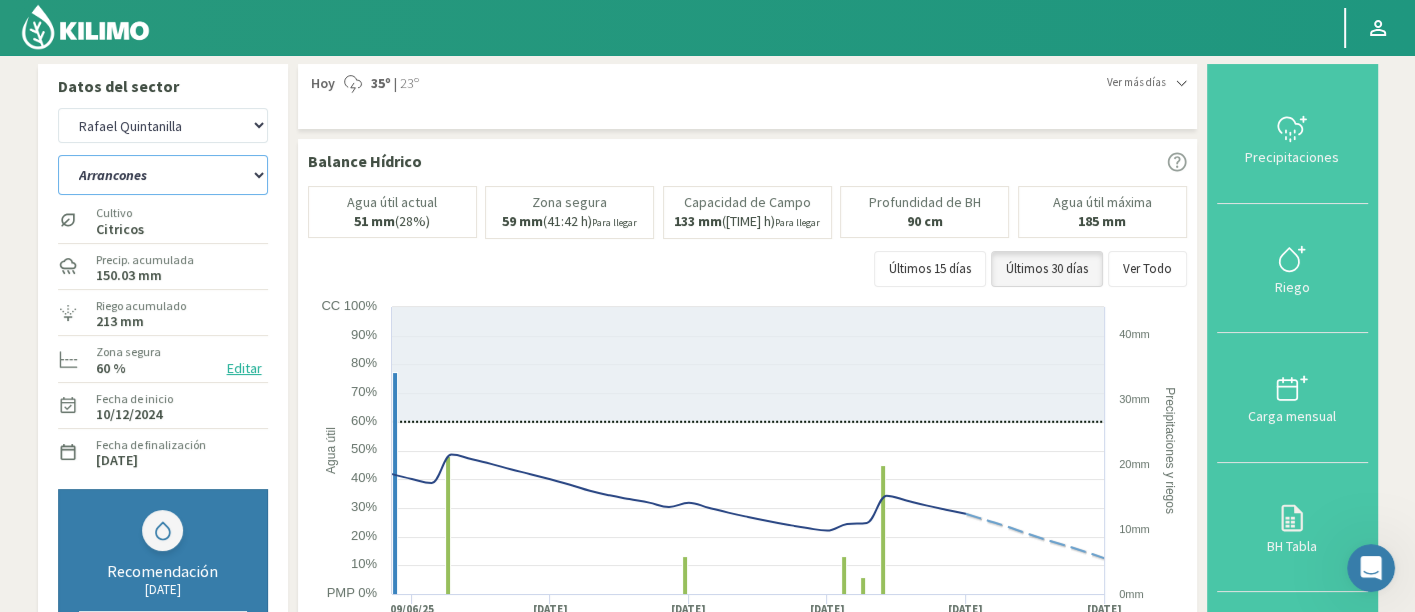 click on "Arrancones Arrancones 2 Colonias El Pozo La Escuadra La Lata Las Bodegas/Casitas Los Ombligones Marraneras" at bounding box center (163, 175) 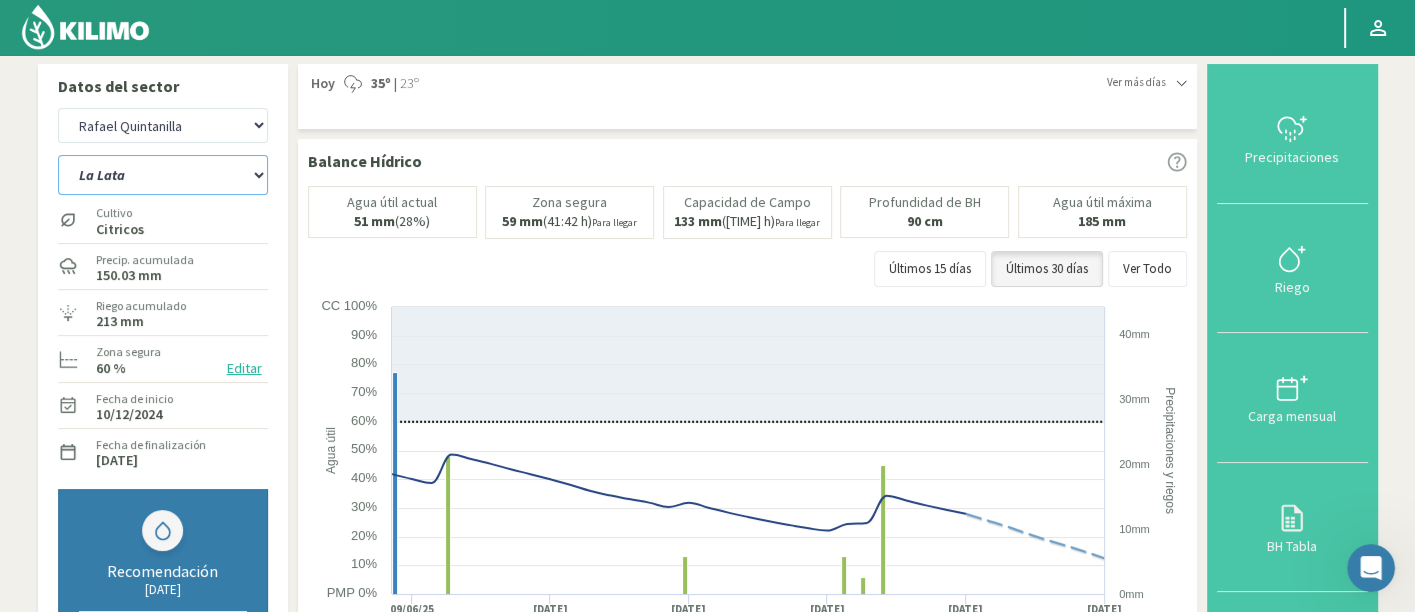 click on "Arrancones Arrancones 2 Colonias El Pozo La Escuadra La Lata Las Bodegas/Casitas Los Ombligones Marraneras" at bounding box center (163, 175) 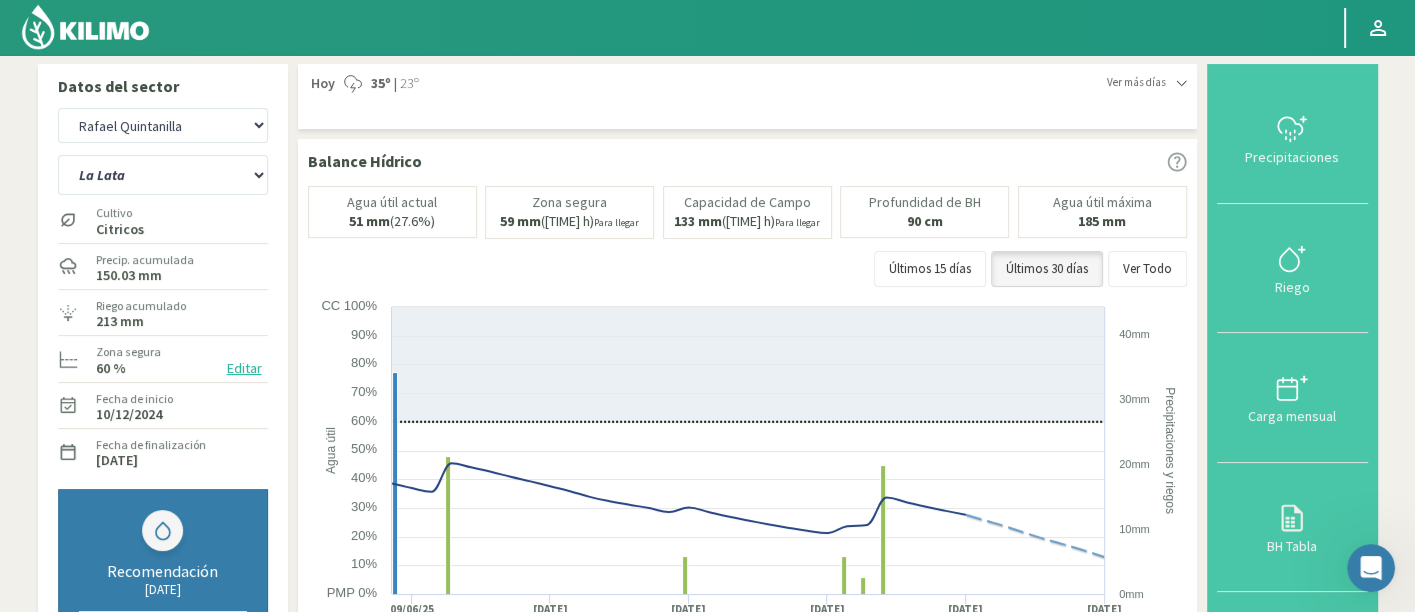 click on "Zona segura   60 %   Editar" at bounding box center [181, 358] 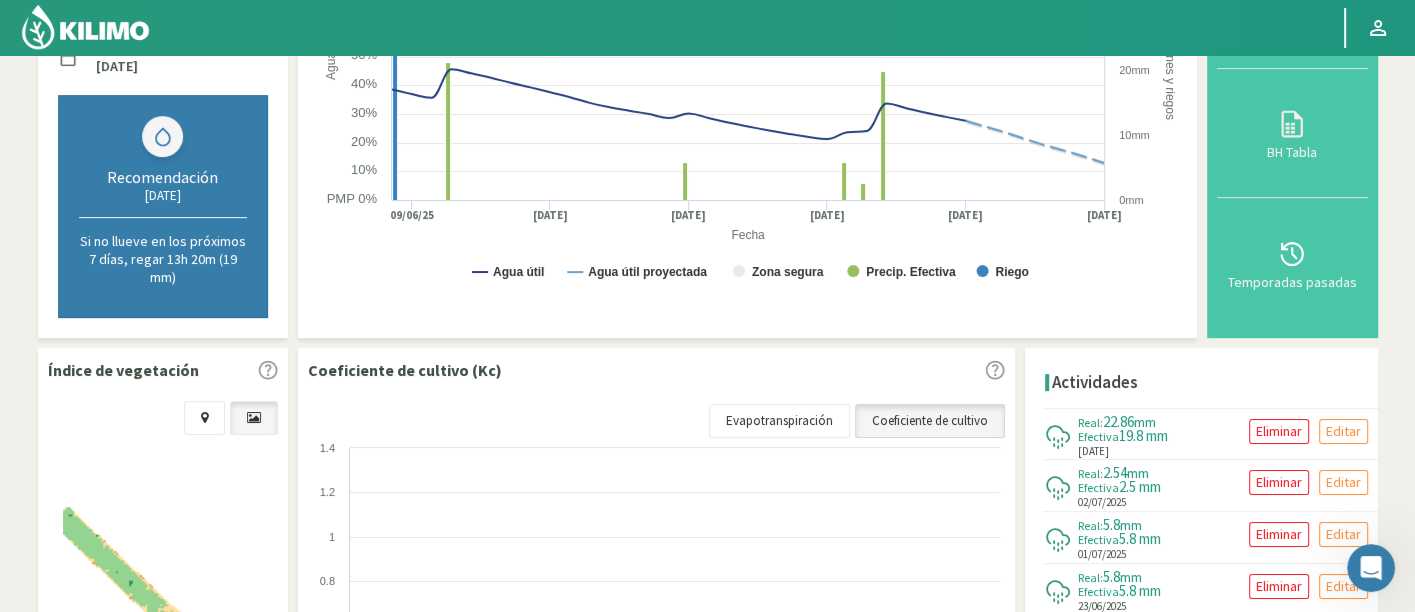 scroll, scrollTop: 444, scrollLeft: 0, axis: vertical 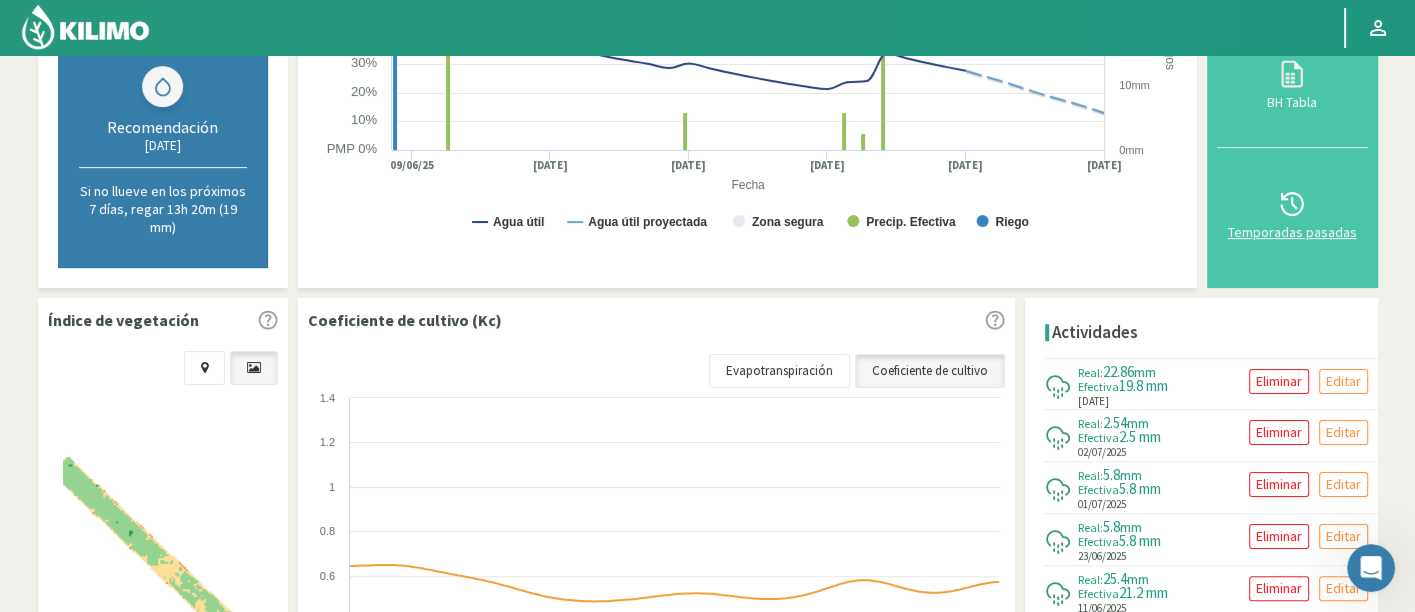 click at bounding box center [1292, 204] 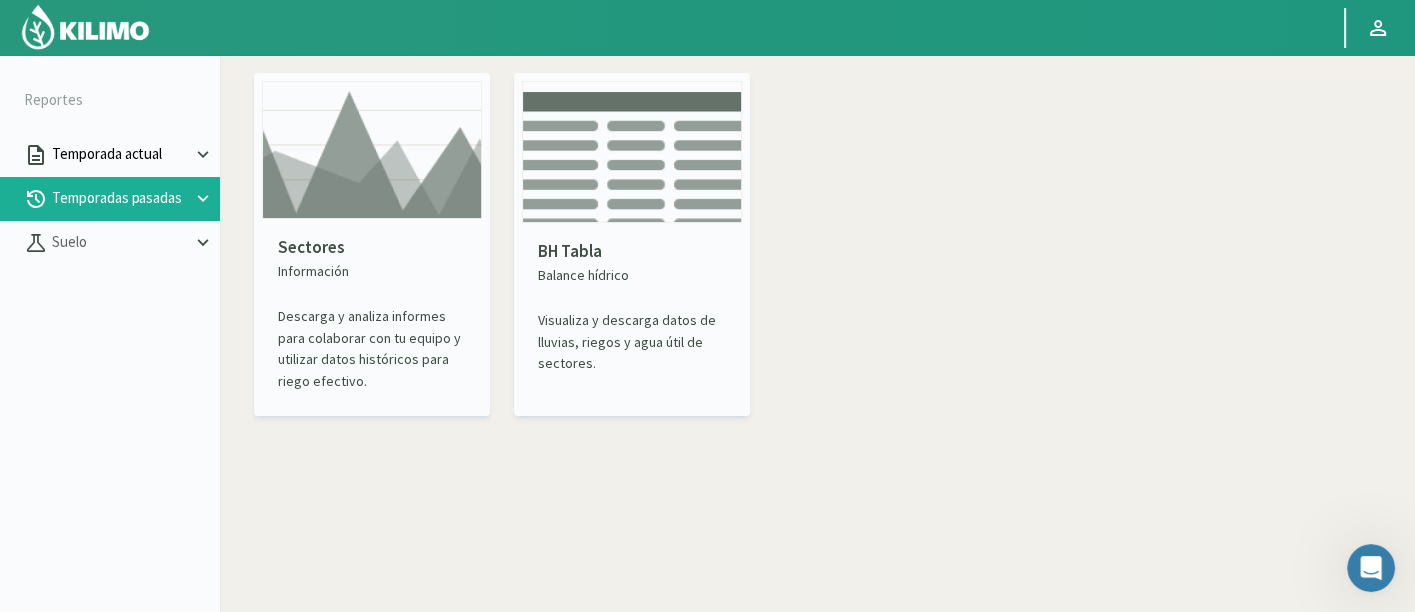 scroll, scrollTop: 0, scrollLeft: 0, axis: both 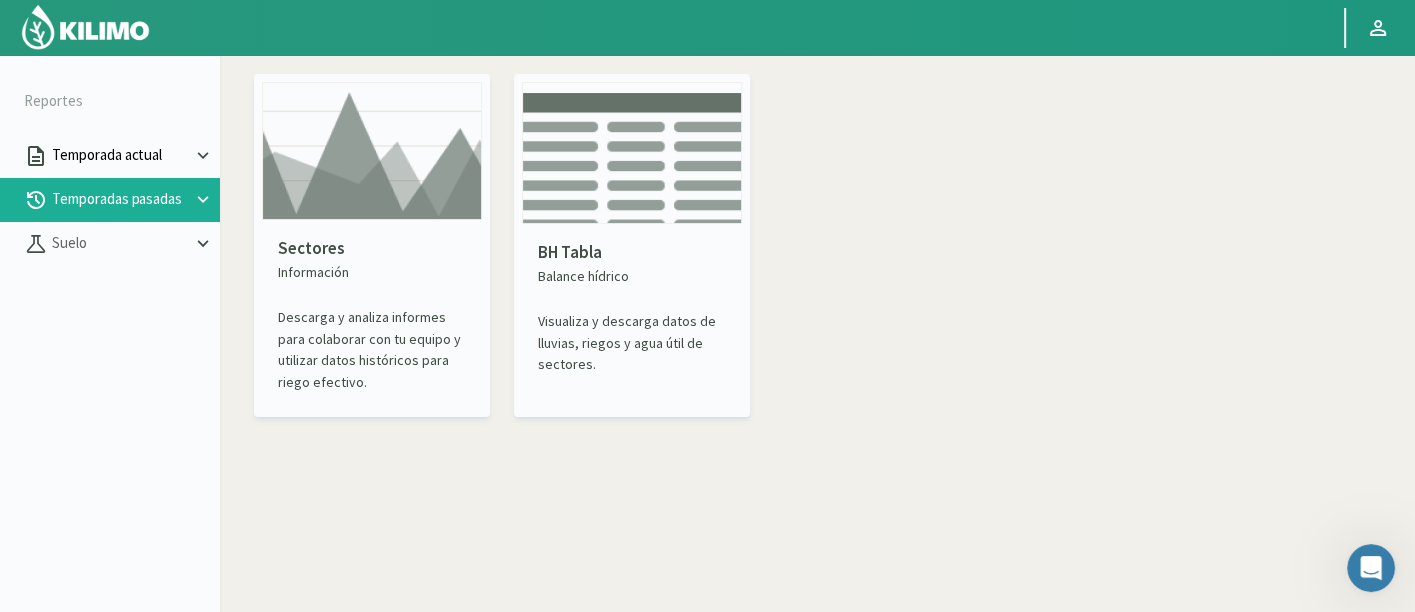 click on "Temporada actual" at bounding box center [120, 155] 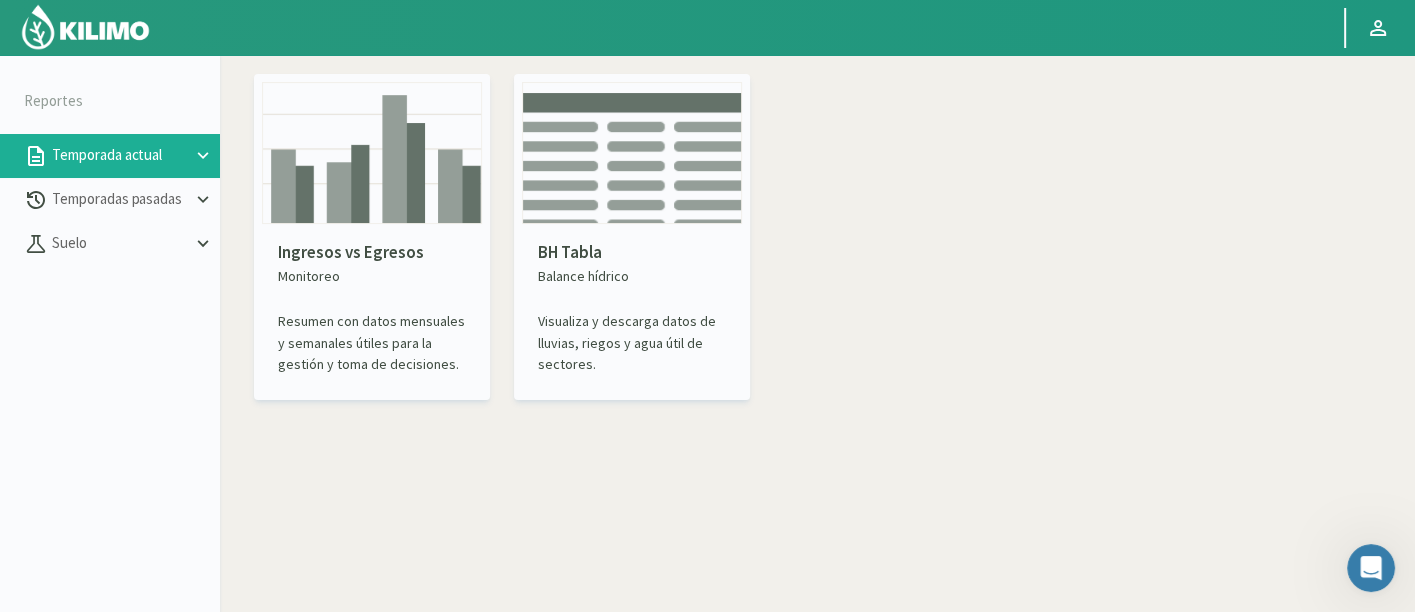 click at bounding box center (372, 153) 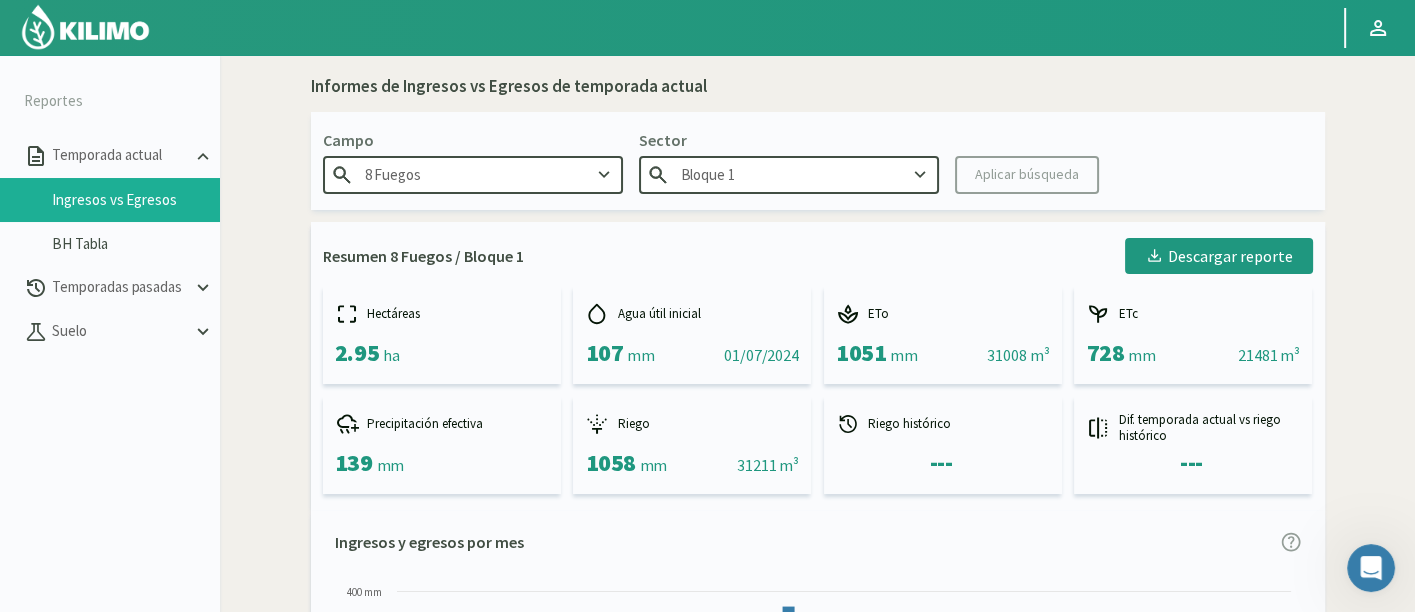click on "8 Fuegos" at bounding box center [473, 174] 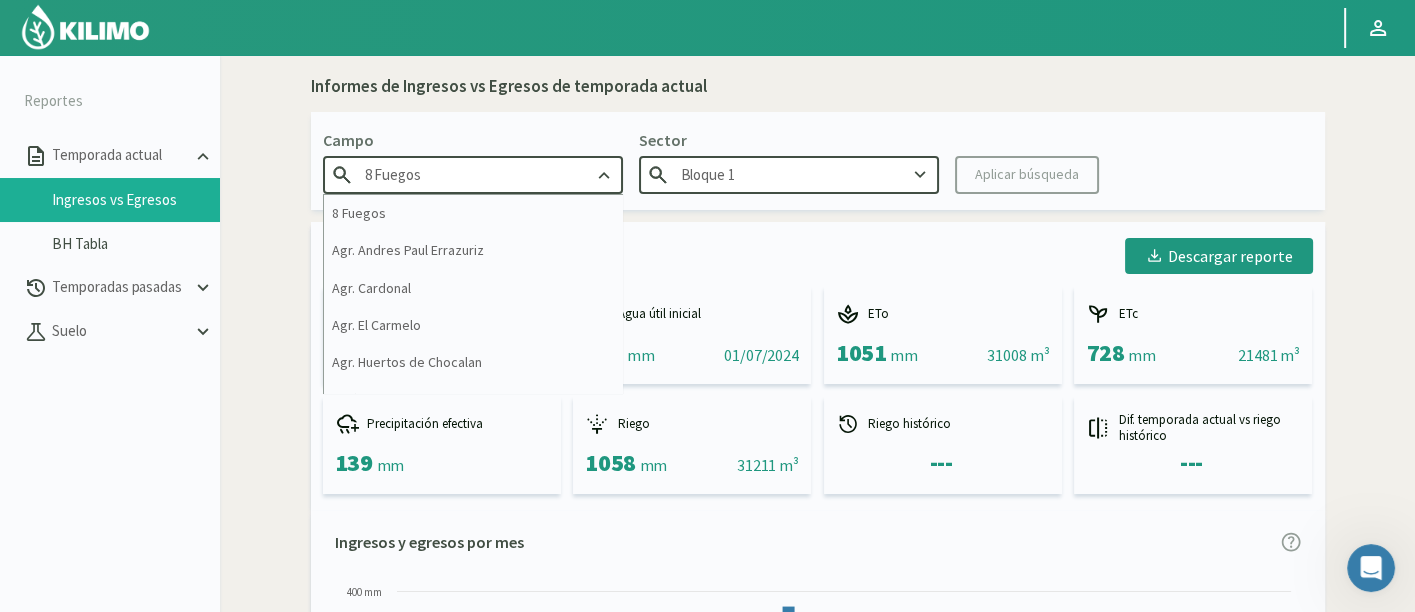 click on "8 Fuegos" at bounding box center [473, 174] 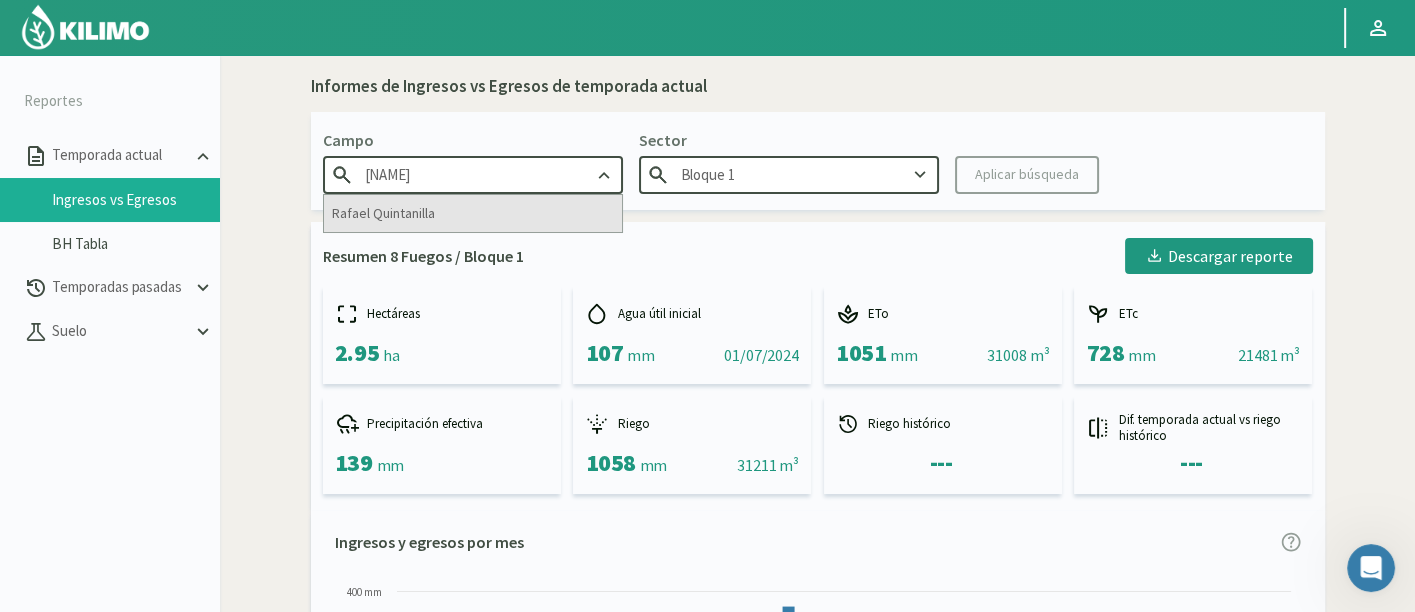 type on "[NAME]" 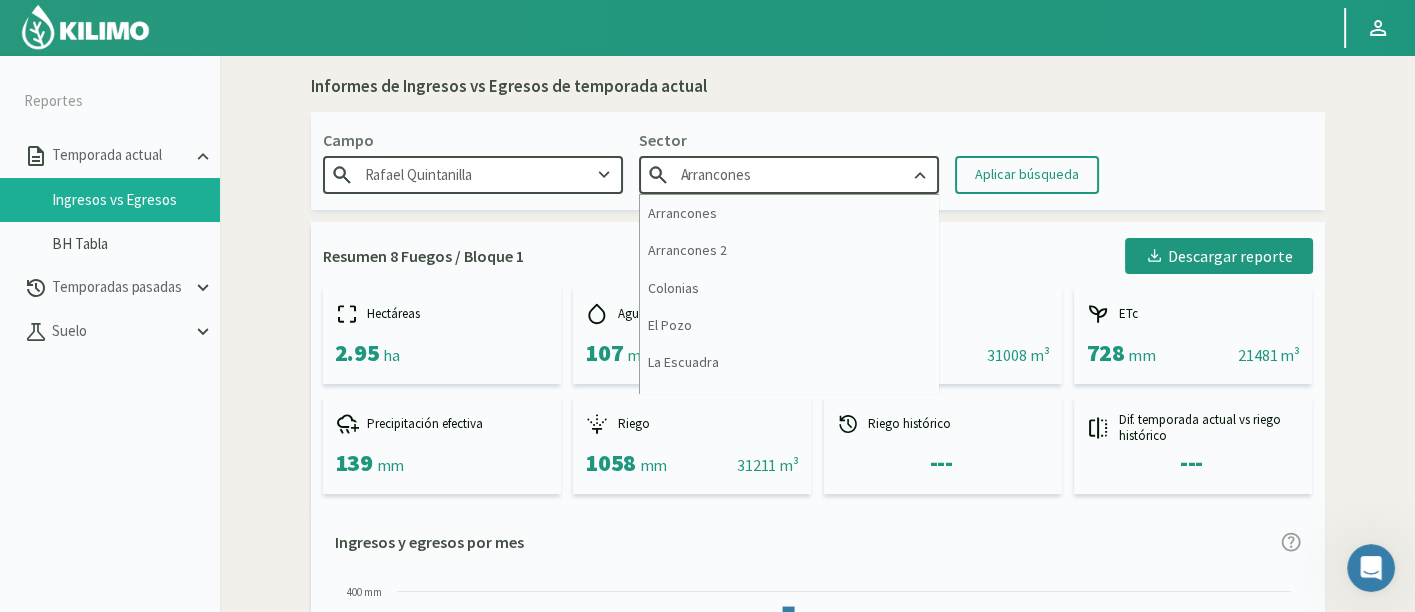 click on "Arrancones" at bounding box center (789, 174) 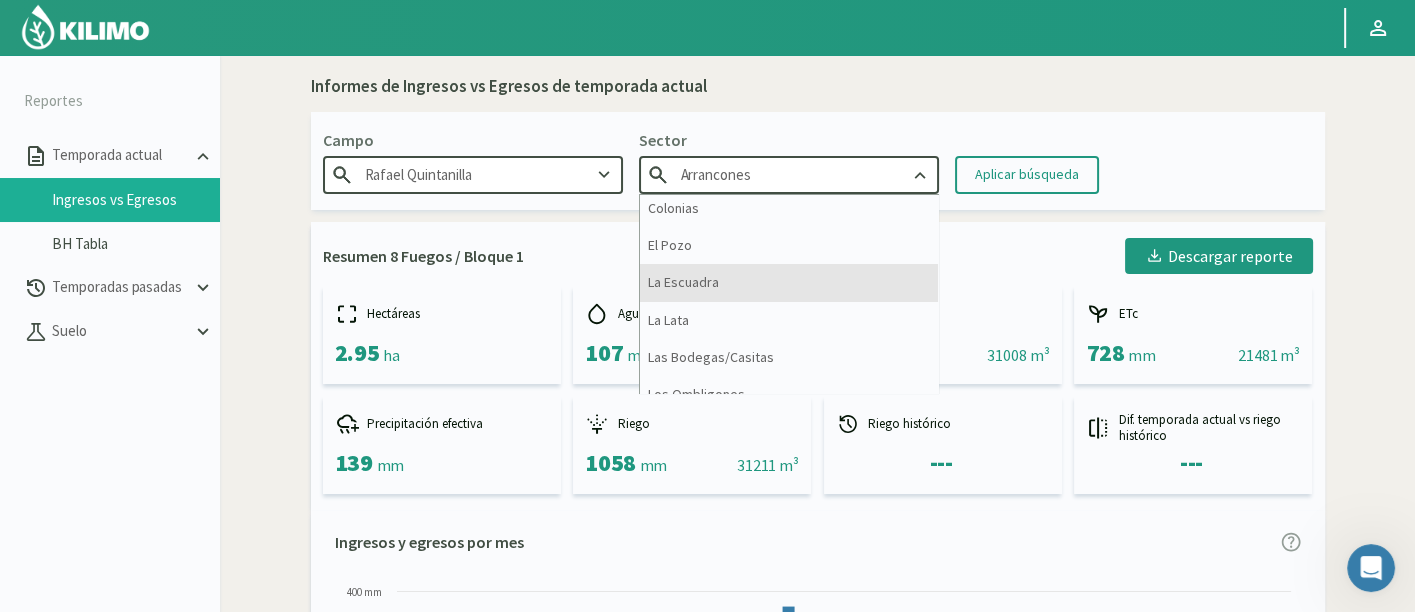 scroll, scrollTop: 137, scrollLeft: 0, axis: vertical 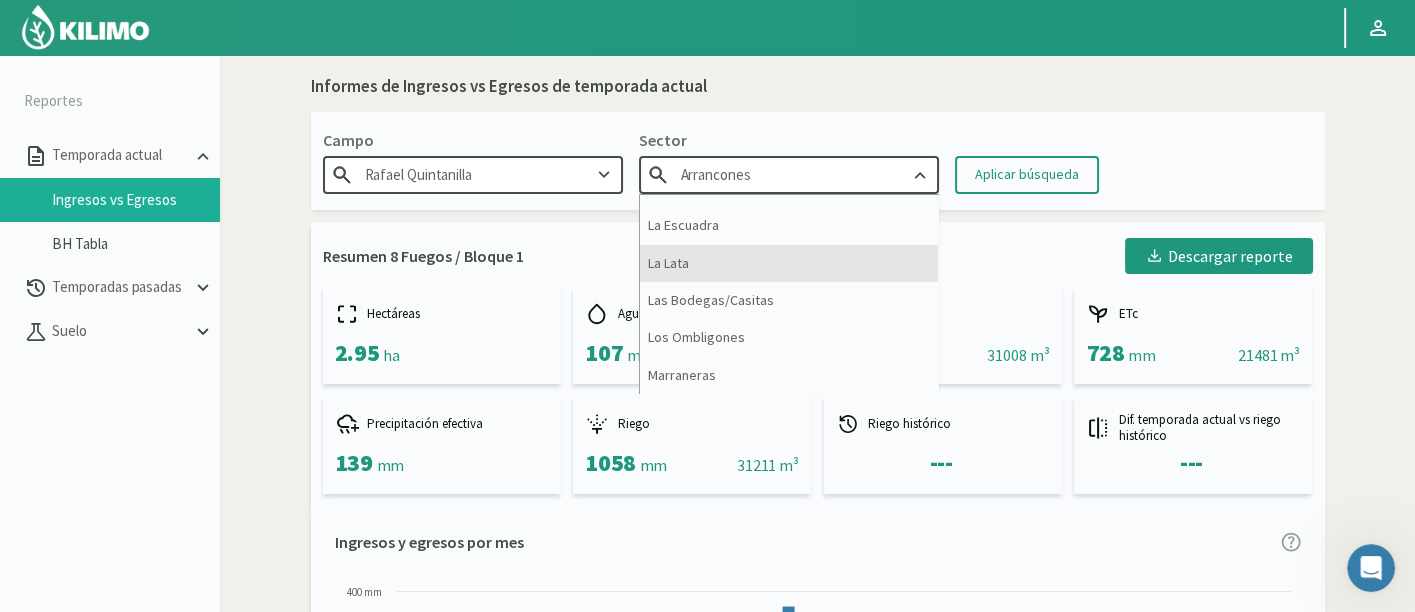 click on "La Lata" at bounding box center (789, 263) 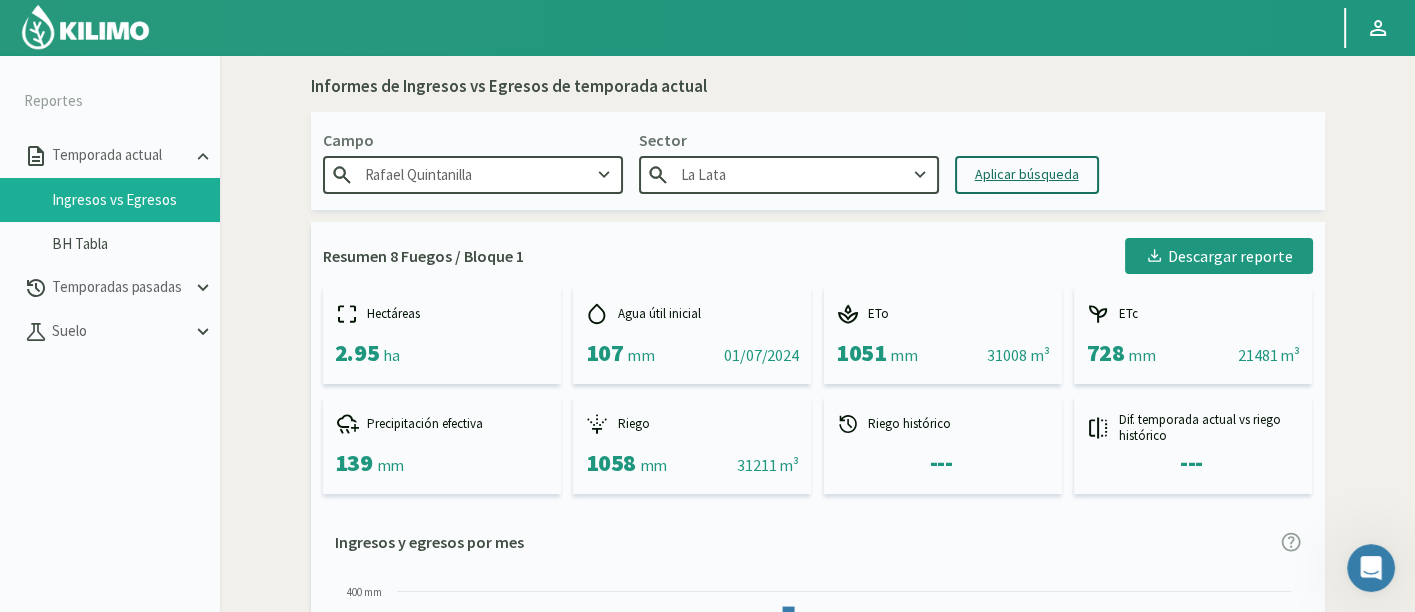 click on "Aplicar búsqueda" at bounding box center [1027, 175] 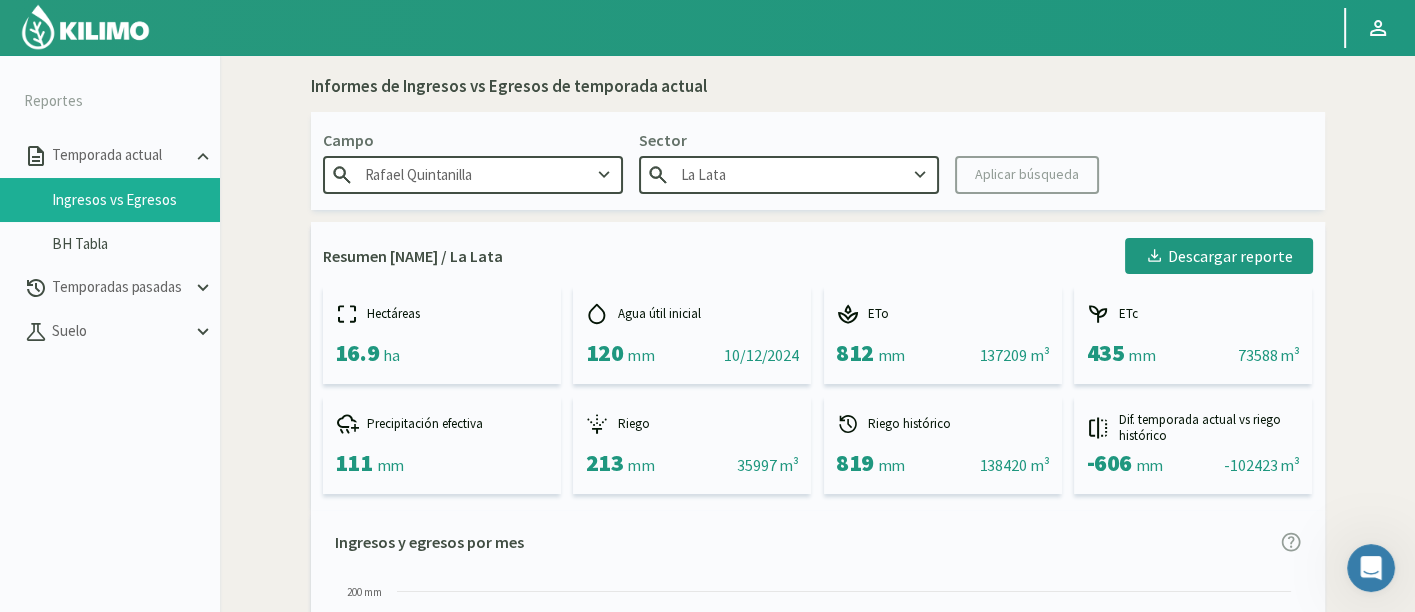 click on "Sector" at bounding box center (473, 140) 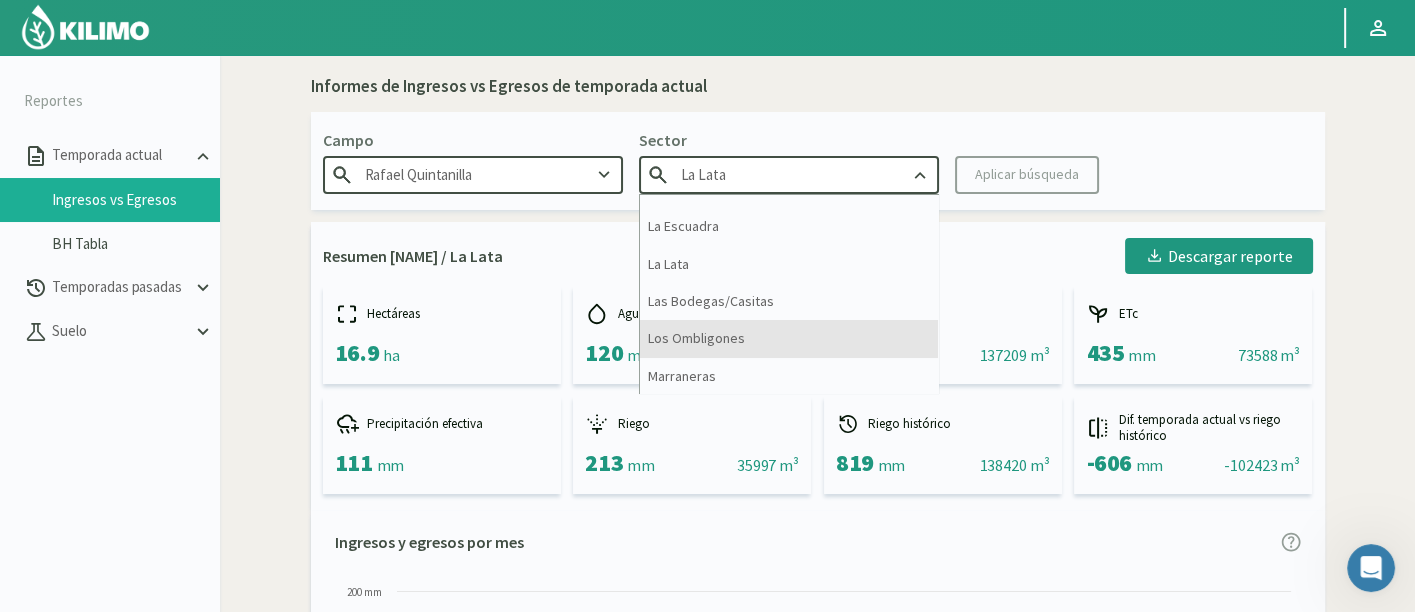 scroll, scrollTop: 137, scrollLeft: 0, axis: vertical 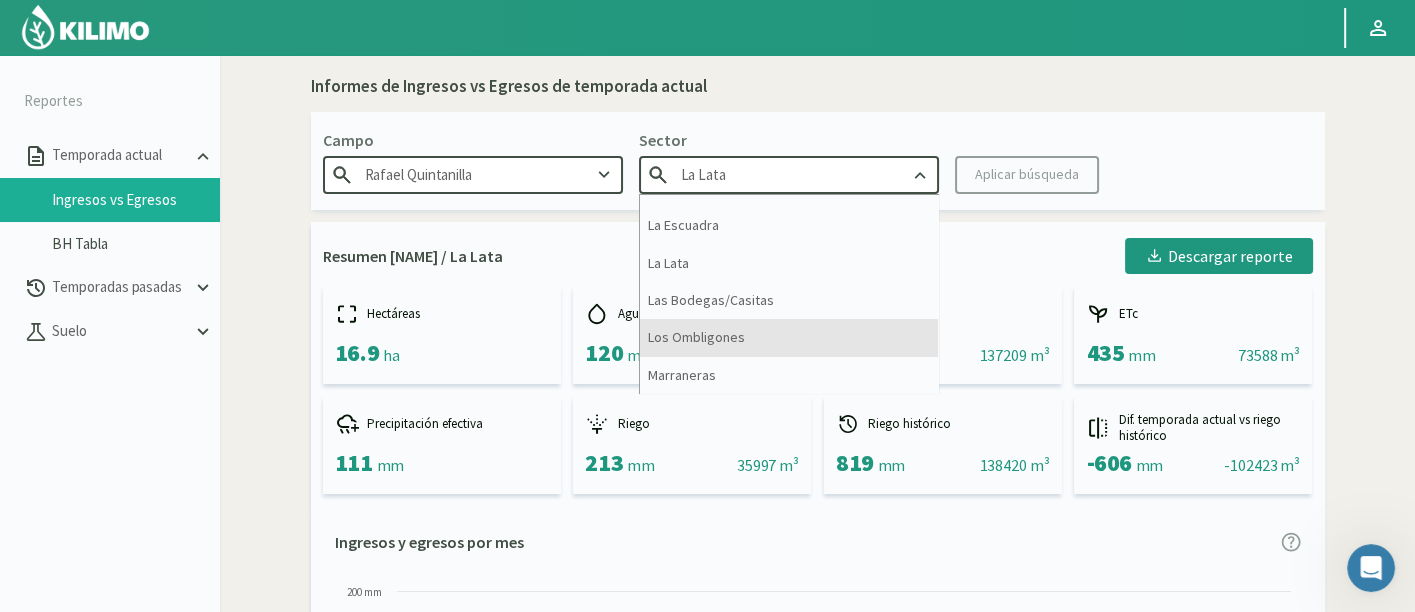 click on "Los Ombligones" at bounding box center (789, 337) 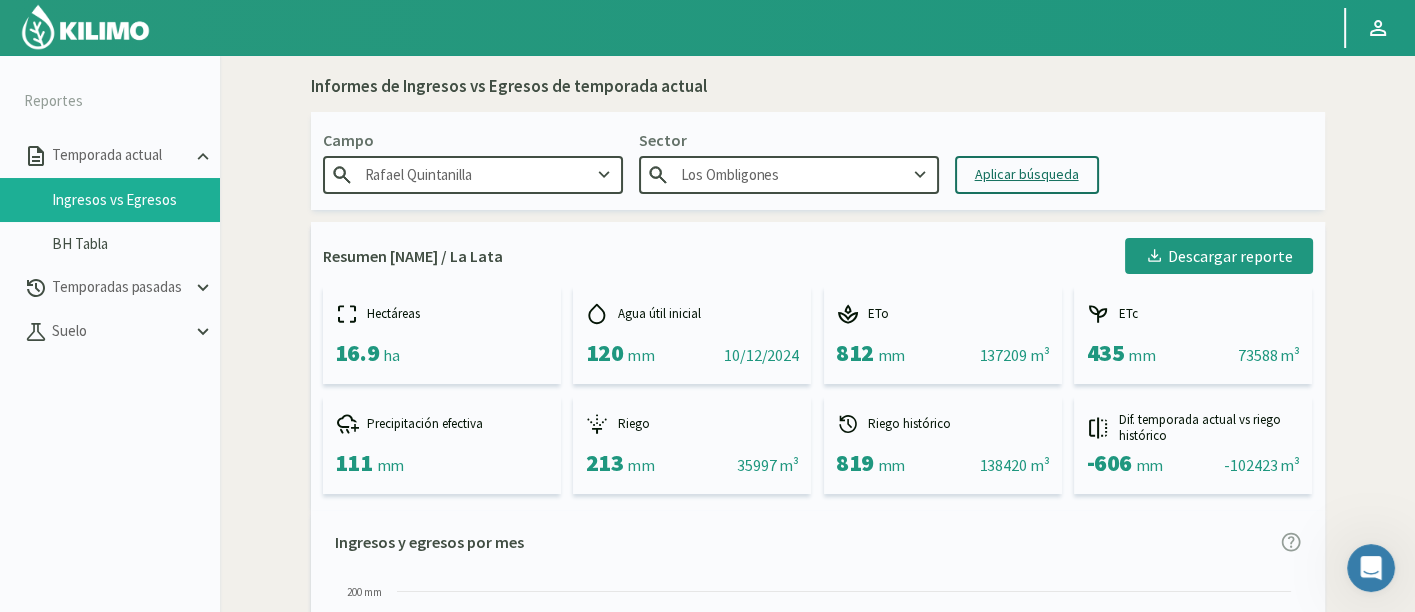 click on "Aplicar búsqueda" at bounding box center [1027, 174] 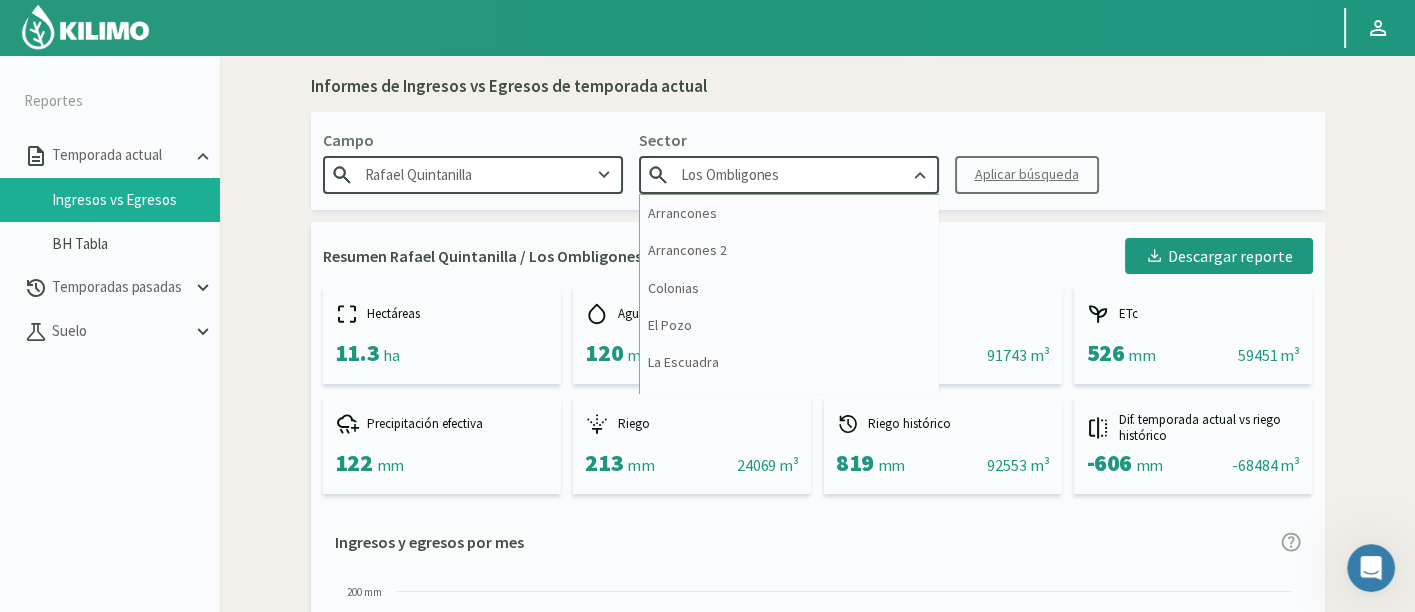 click on "Los Ombligones" at bounding box center [789, 174] 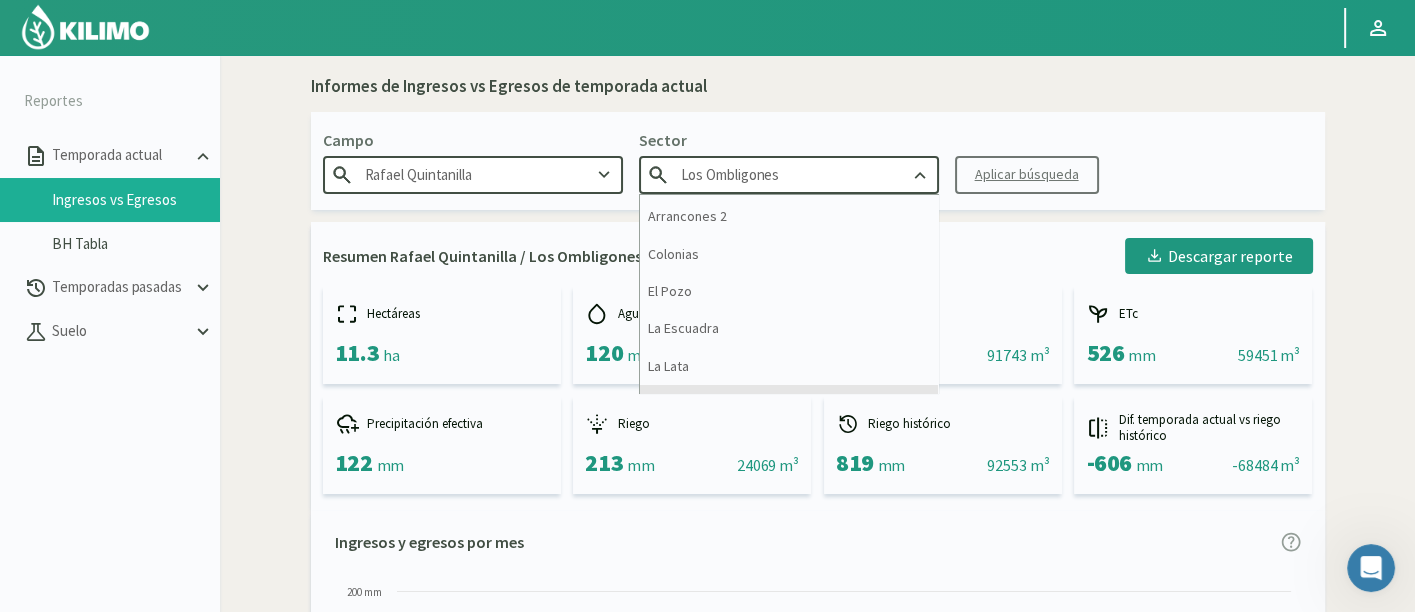 scroll, scrollTop: 0, scrollLeft: 0, axis: both 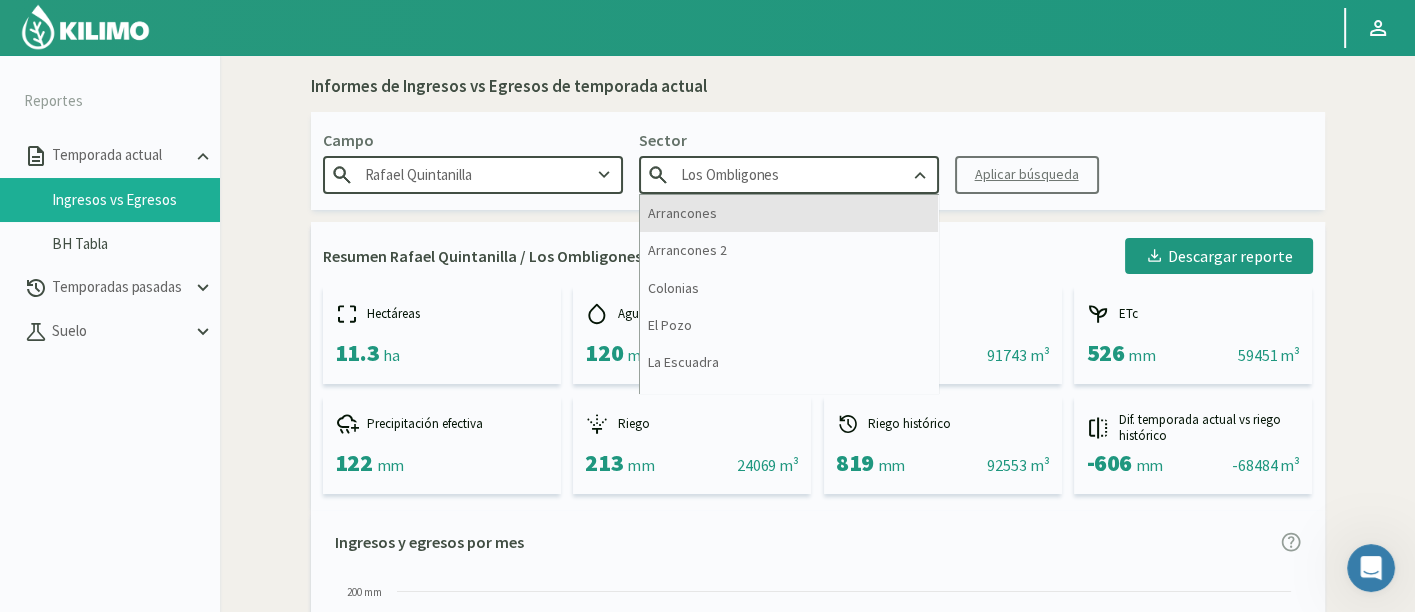 click on "Arrancones" at bounding box center (789, 213) 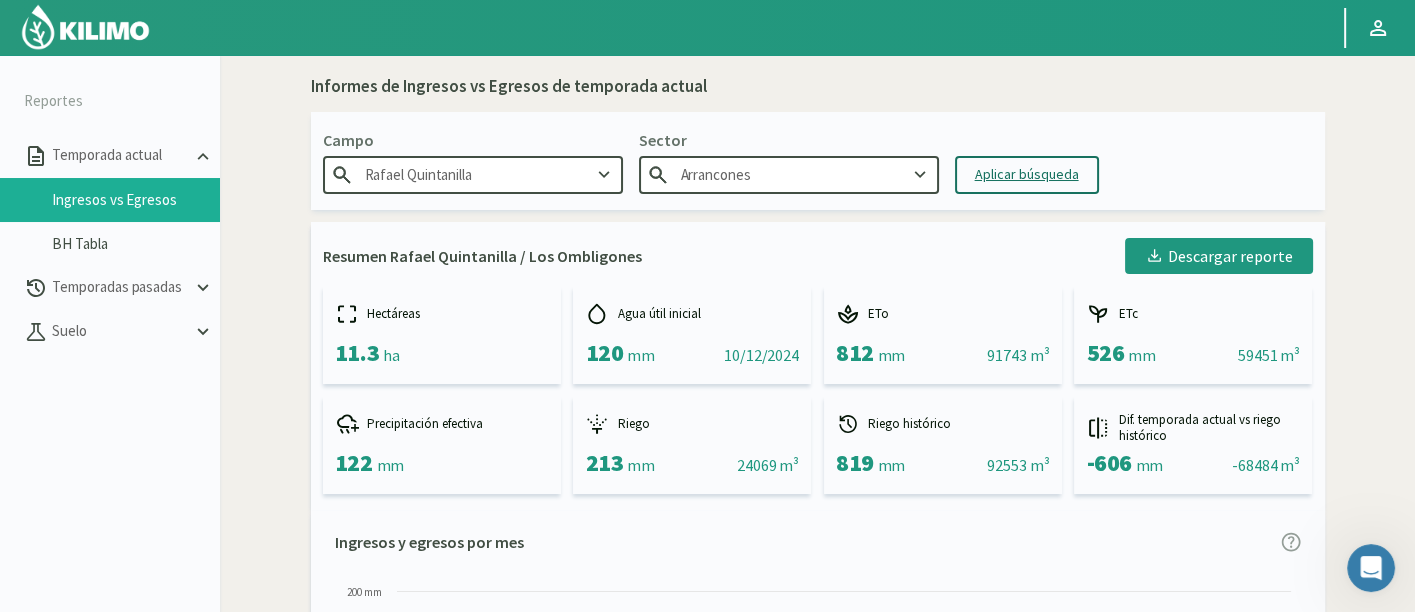 click on "Aplicar búsqueda" at bounding box center [1027, 174] 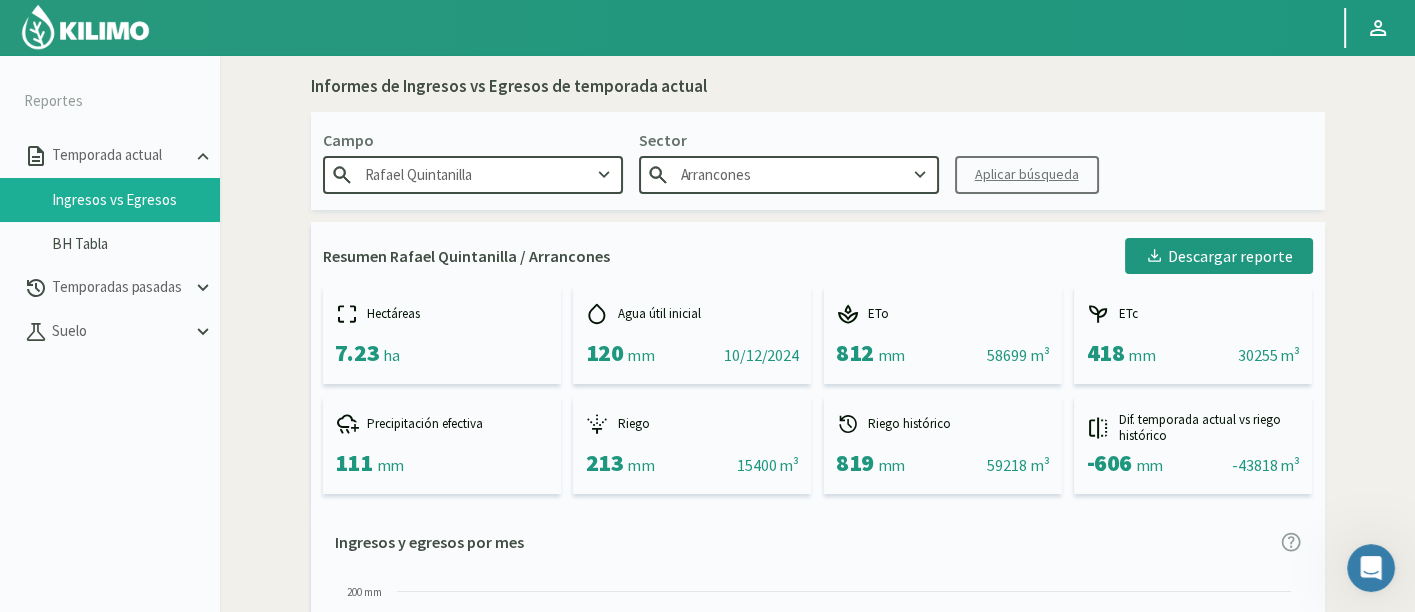 click at bounding box center (604, 181) 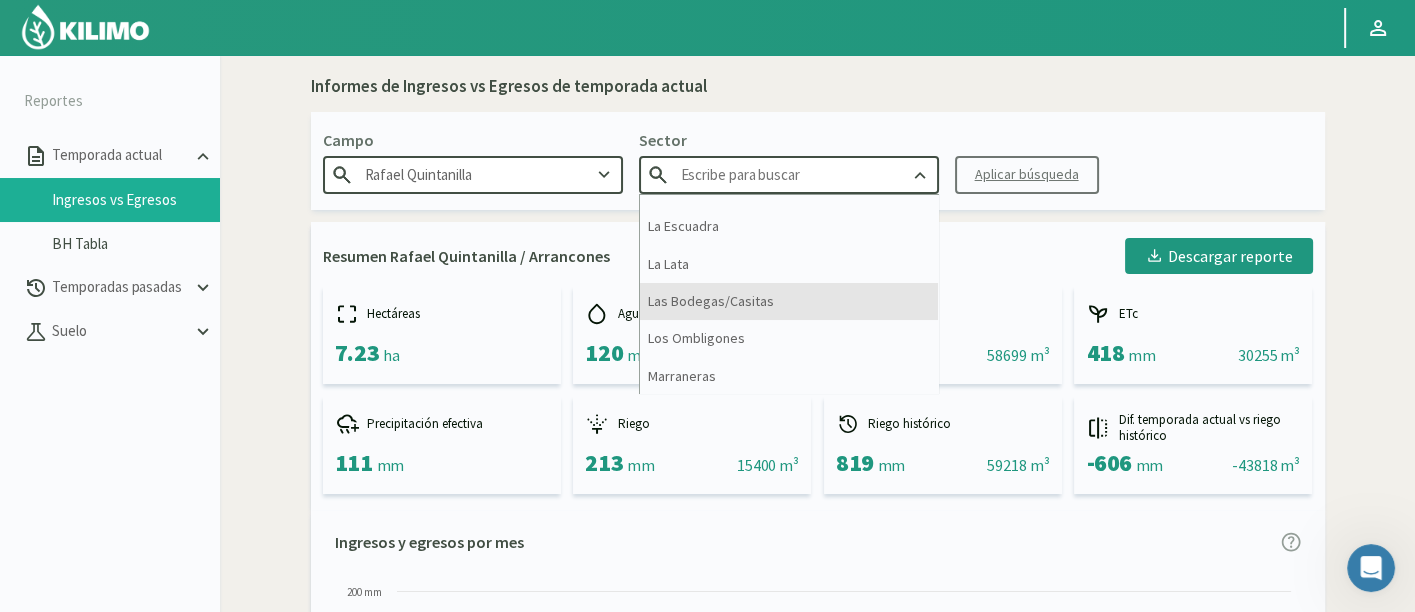 scroll, scrollTop: 137, scrollLeft: 0, axis: vertical 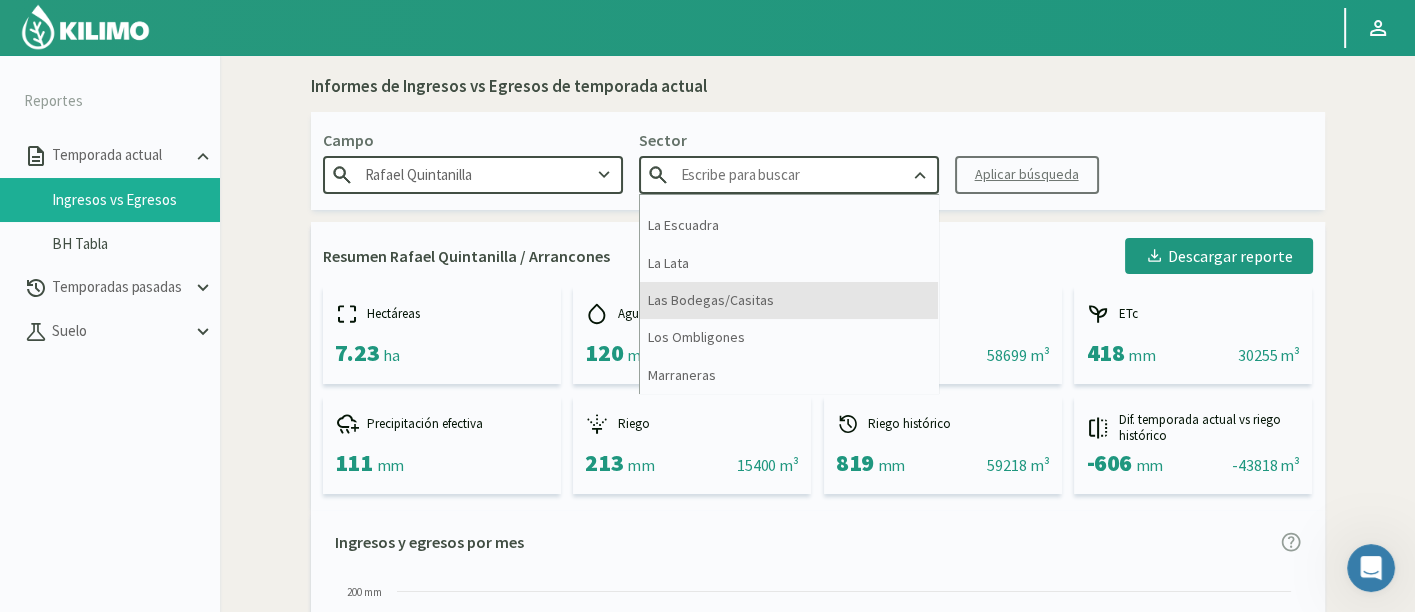 click on "Las Bodegas/Casitas" at bounding box center [789, 300] 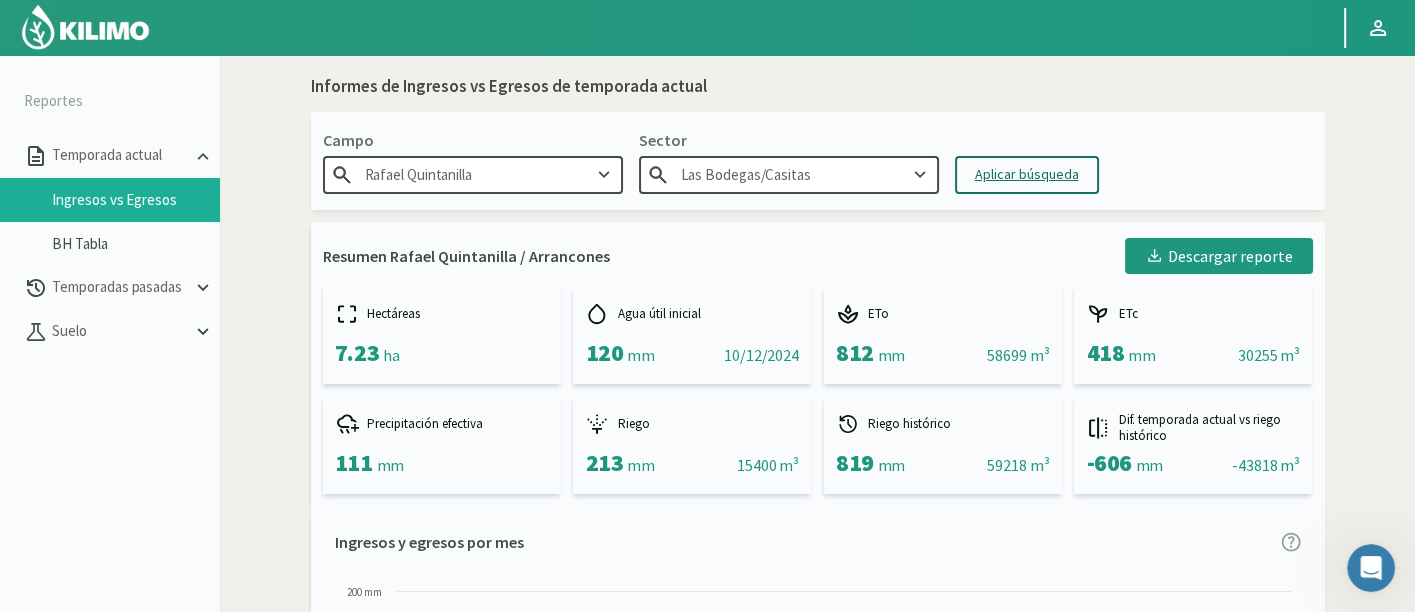 click on "Aplicar búsqueda" at bounding box center [1027, 174] 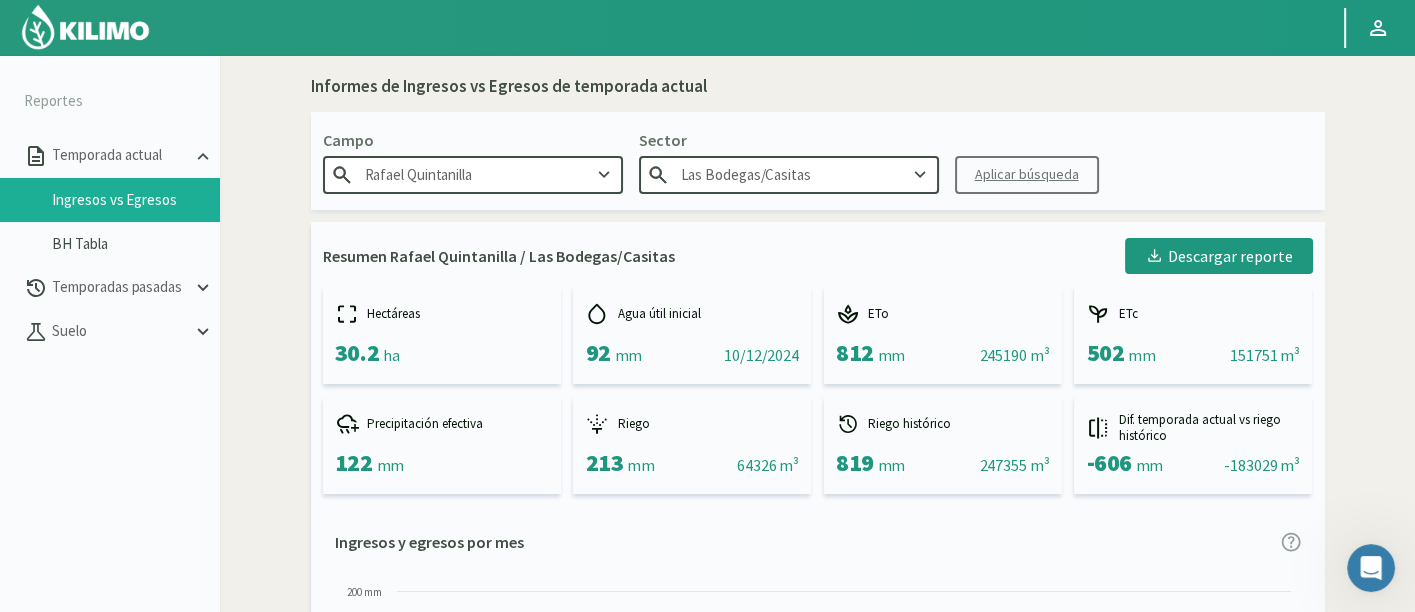 click at bounding box center (85, 27) 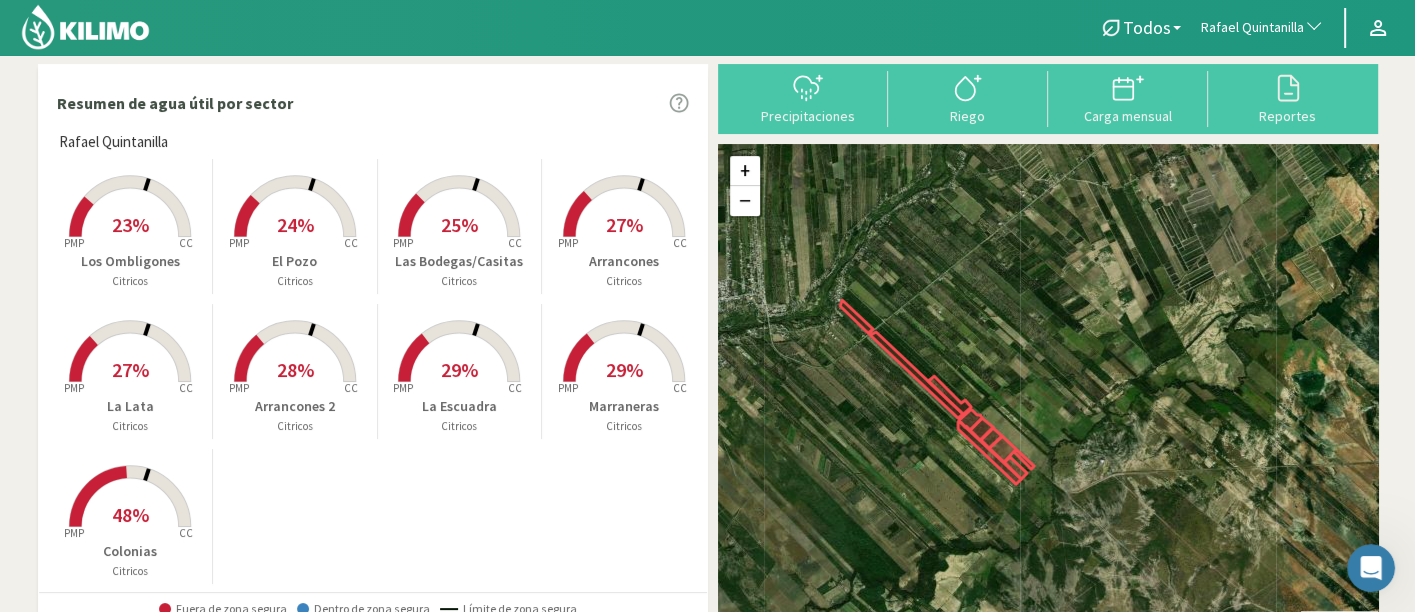 drag, startPoint x: 545, startPoint y: 382, endPoint x: 576, endPoint y: 448, distance: 72.91776 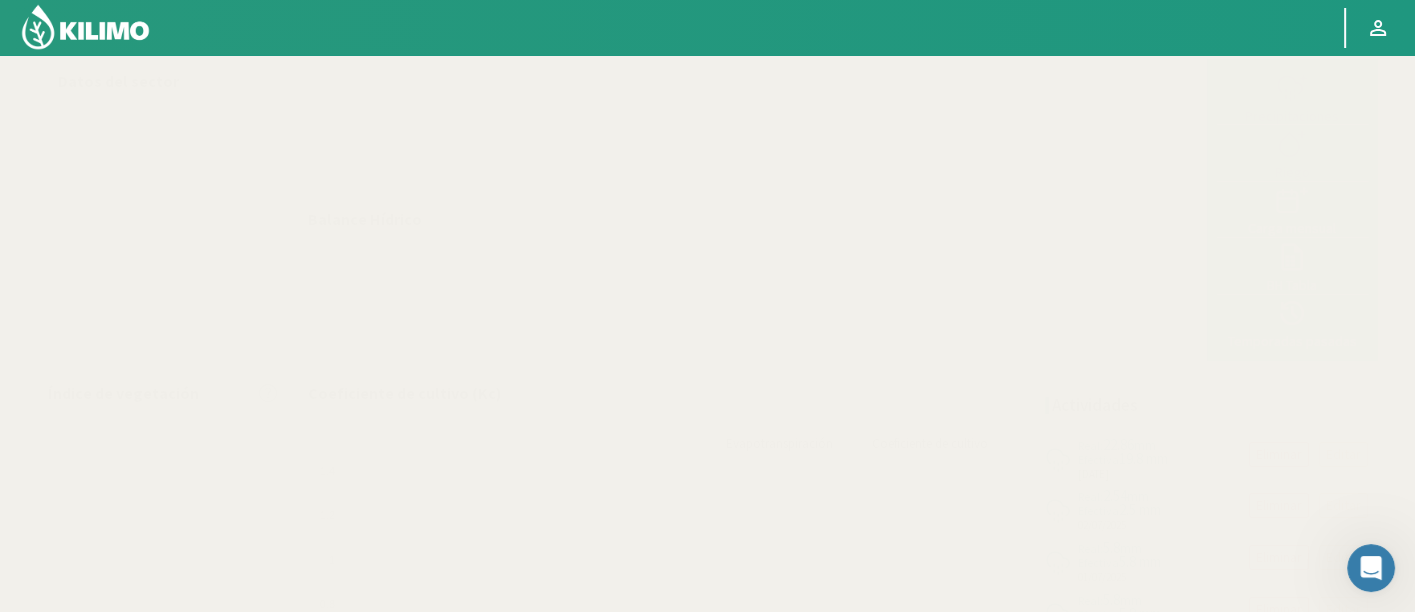 scroll, scrollTop: 0, scrollLeft: 0, axis: both 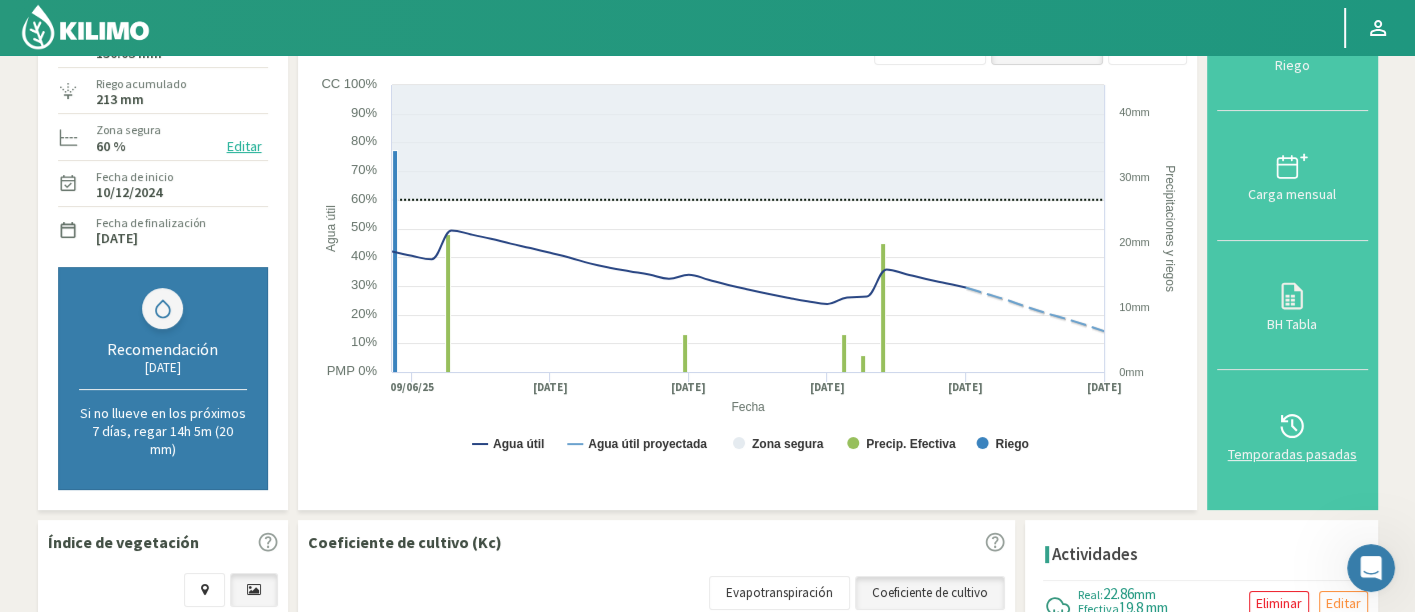 click at bounding box center [1292, 426] 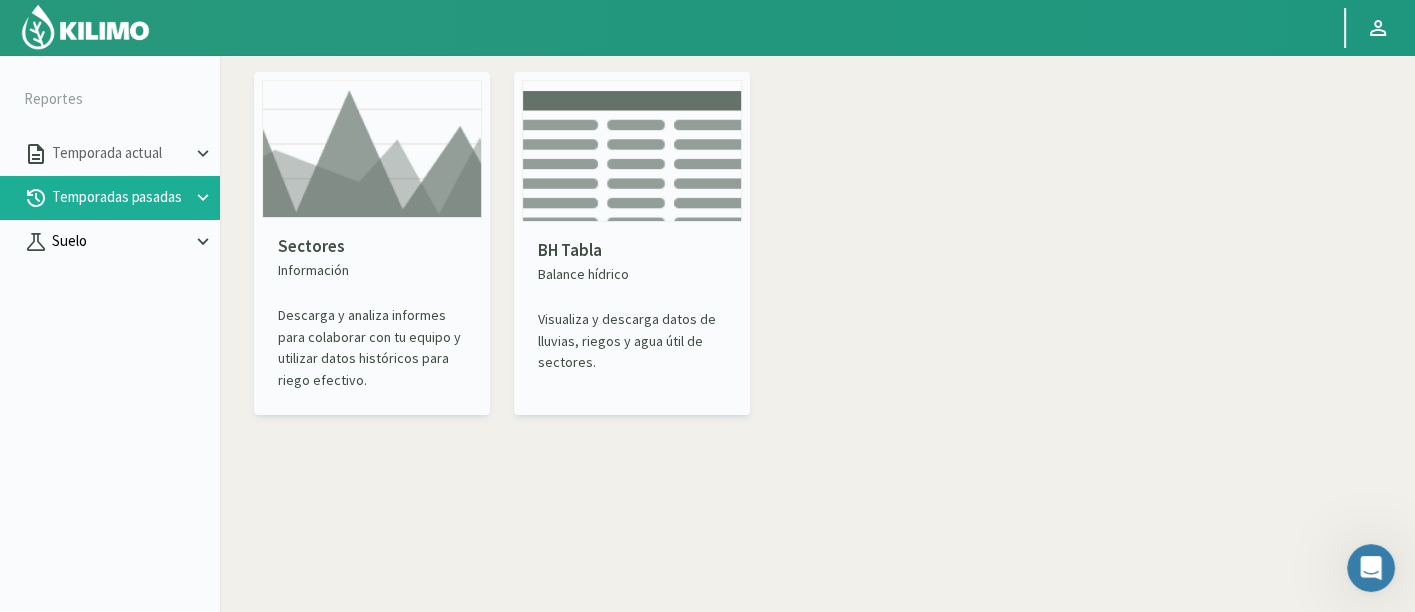 scroll, scrollTop: 0, scrollLeft: 0, axis: both 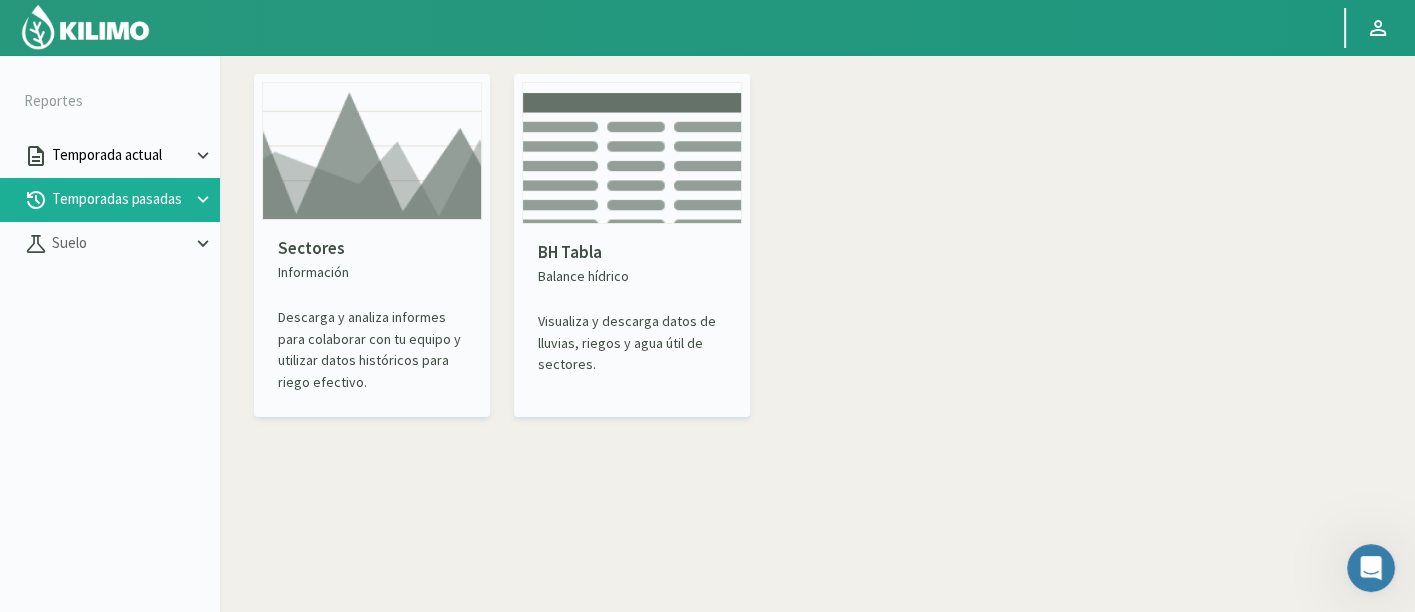 click on "Temporada actual" at bounding box center (120, 155) 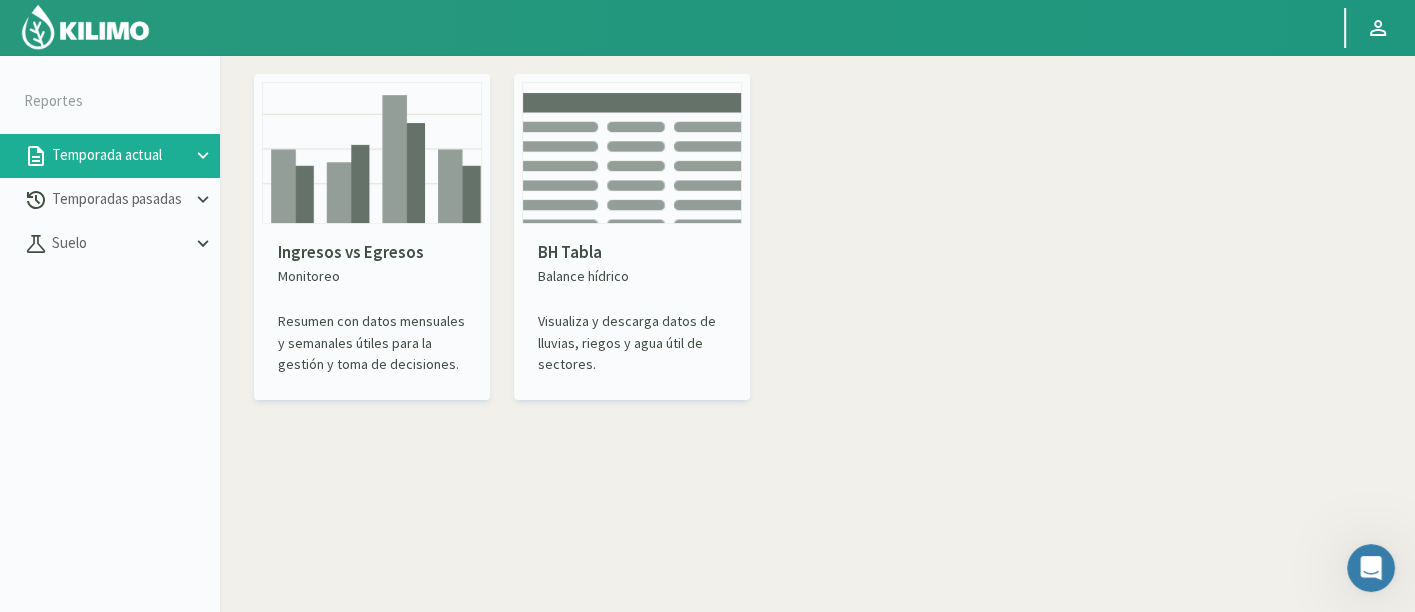 click at bounding box center (372, 153) 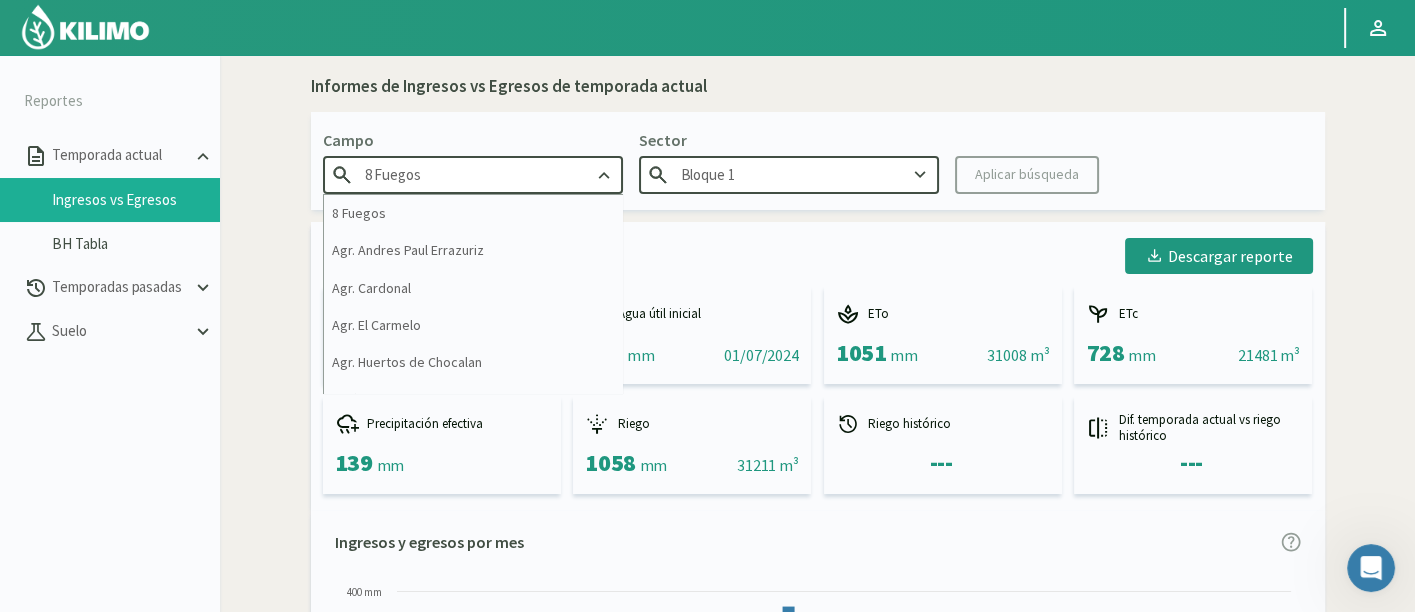 click on "8 Fuegos" at bounding box center (473, 174) 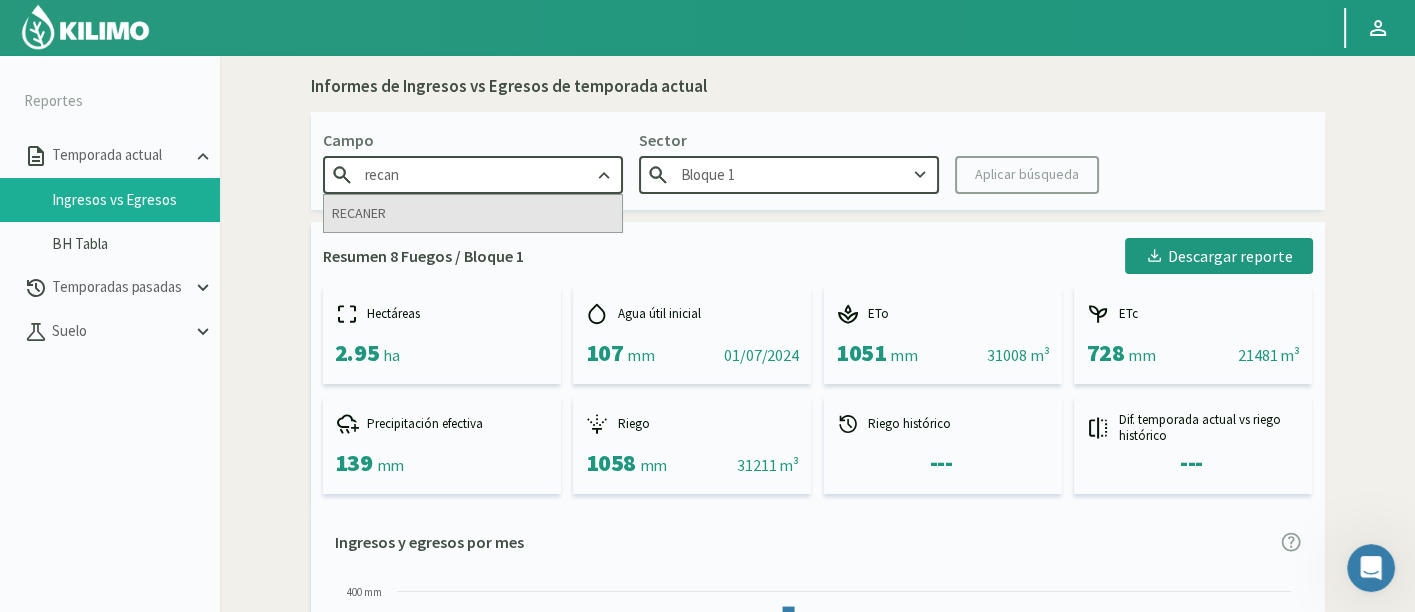 type on "recan" 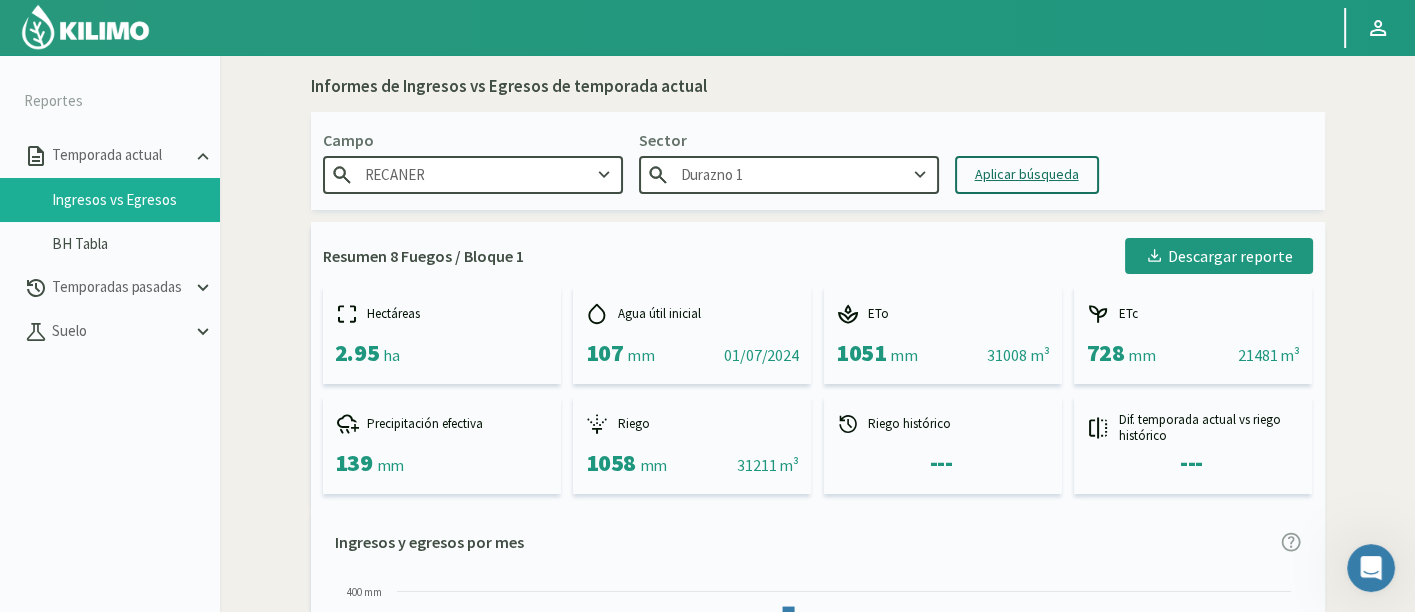 click on "Aplicar búsqueda" at bounding box center [1027, 174] 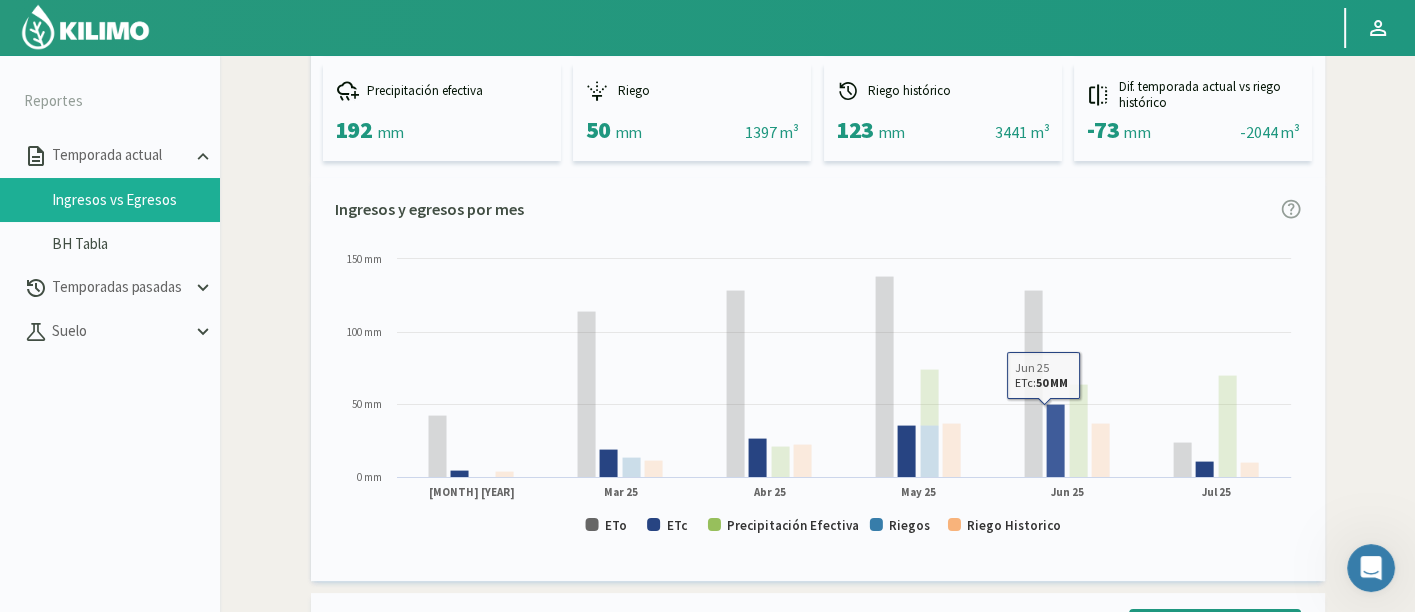 scroll, scrollTop: 803, scrollLeft: 0, axis: vertical 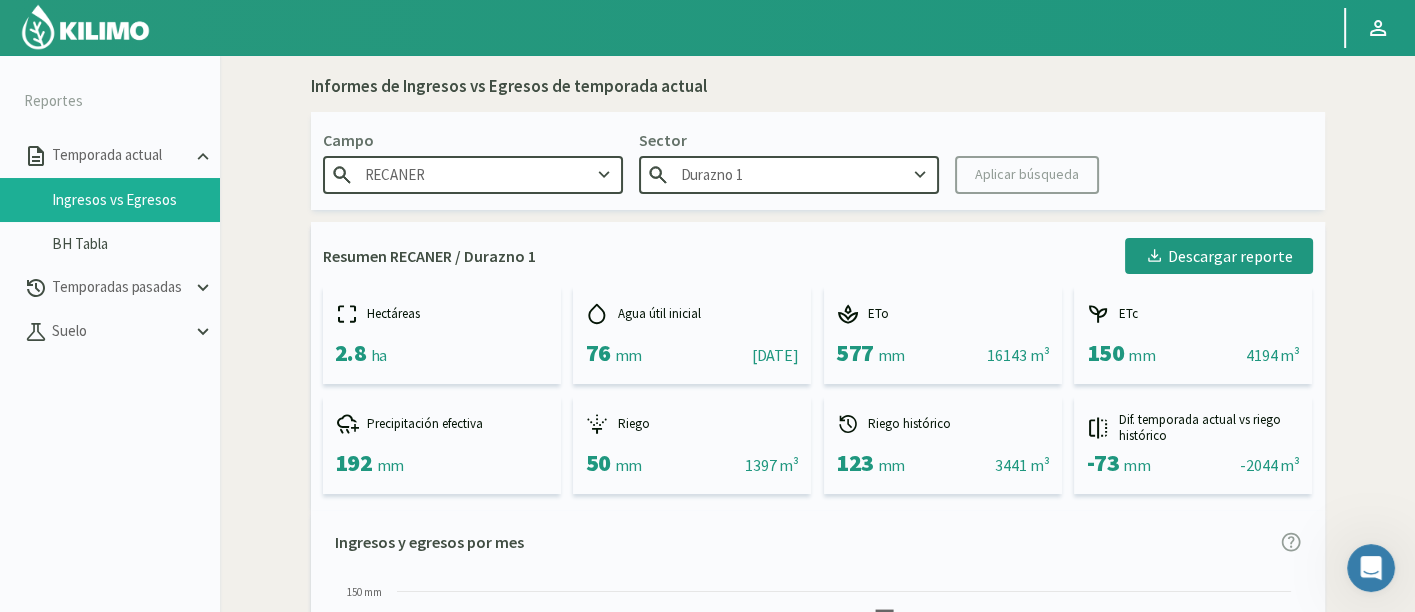 click on "Durazno 1" at bounding box center (473, 174) 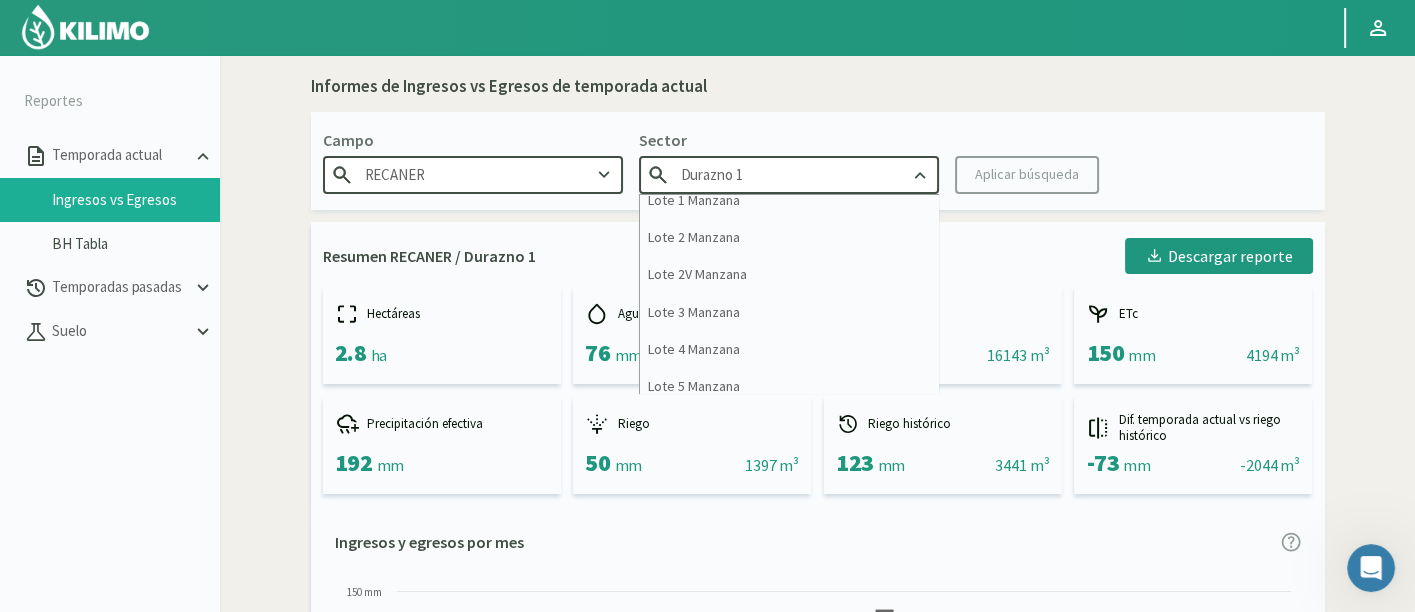 scroll, scrollTop: 175, scrollLeft: 0, axis: vertical 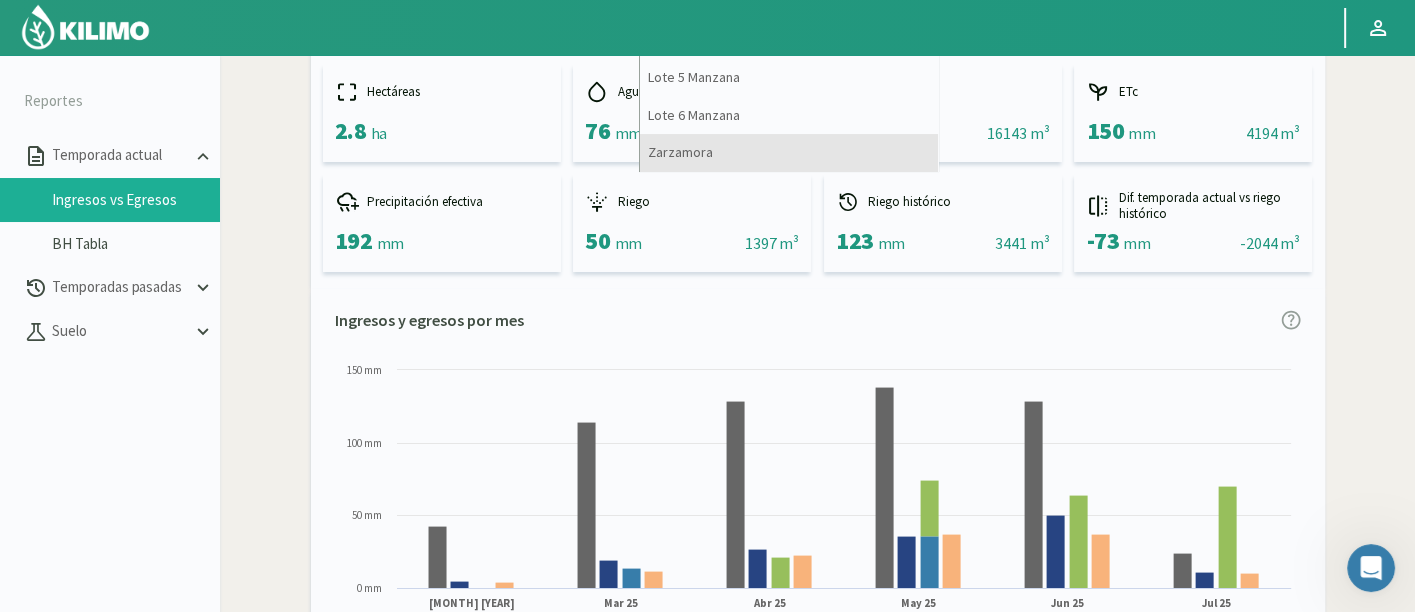 click on "Zarzamora" at bounding box center (789, 152) 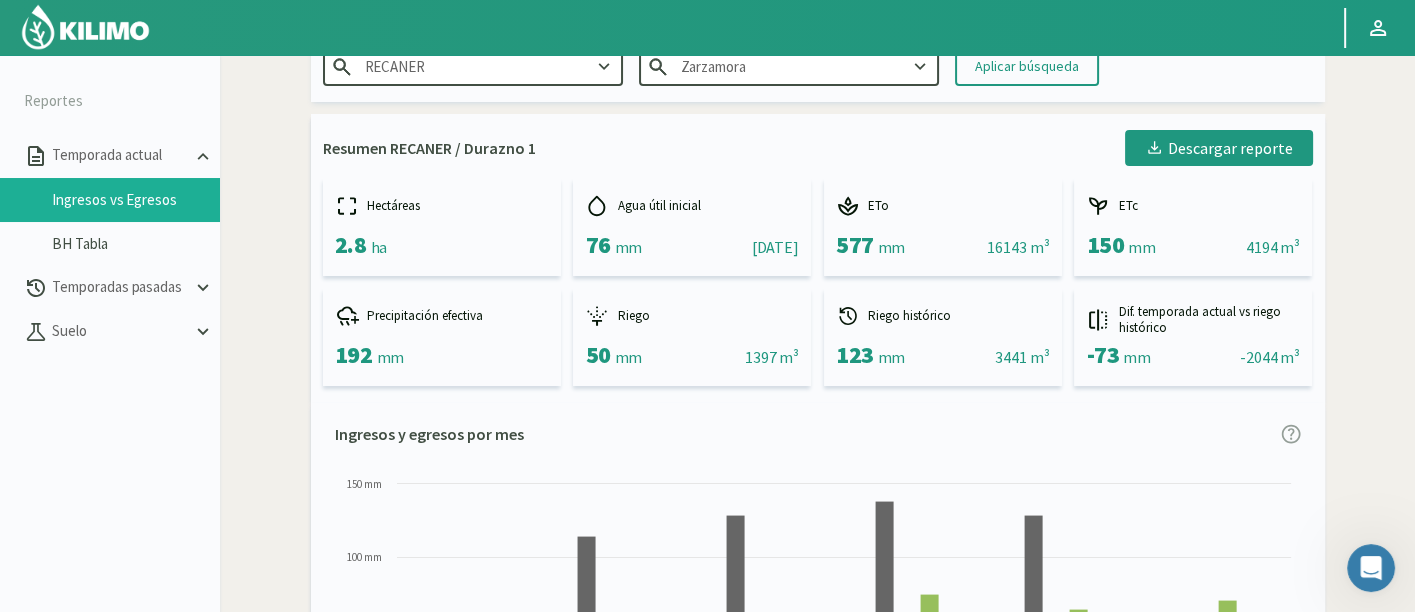 scroll, scrollTop: 0, scrollLeft: 0, axis: both 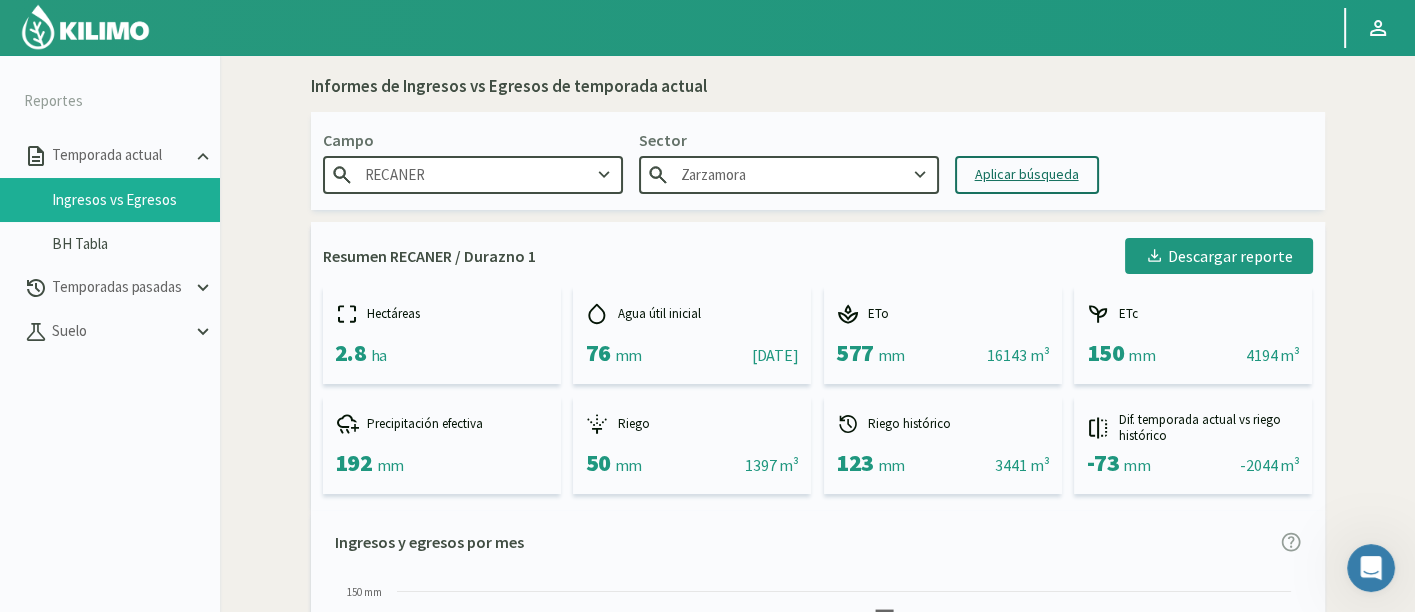 click on "Aplicar búsqueda" at bounding box center (1027, 174) 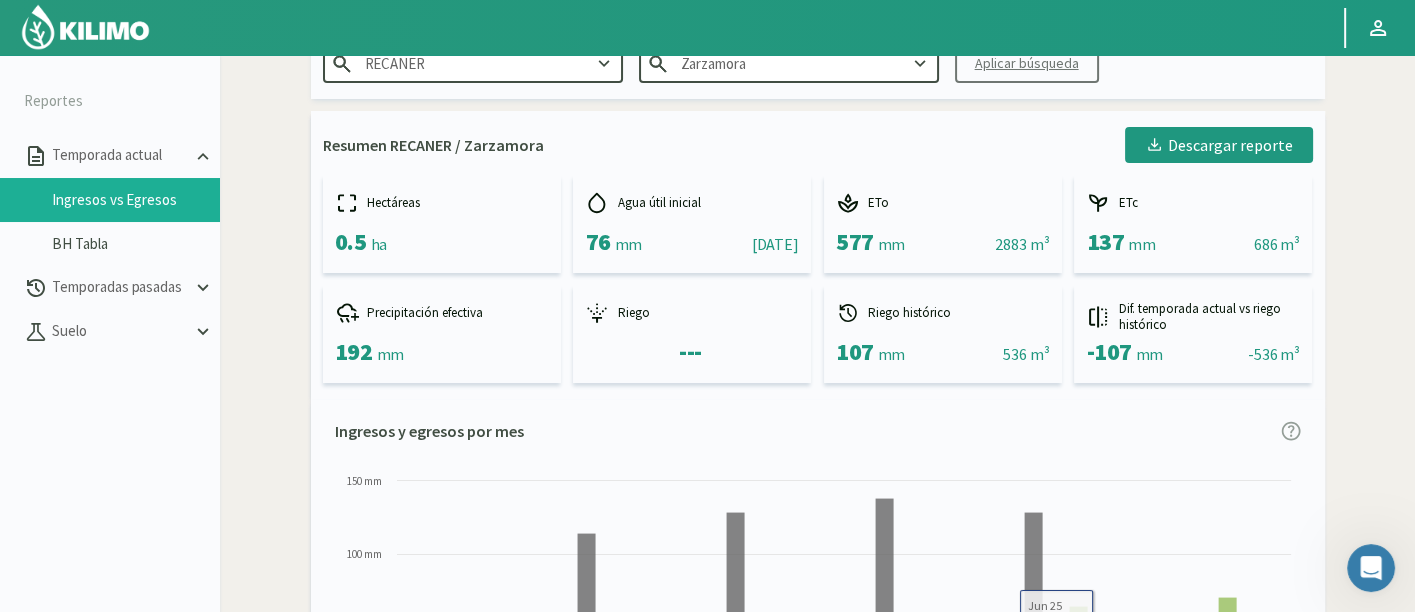scroll, scrollTop: 0, scrollLeft: 0, axis: both 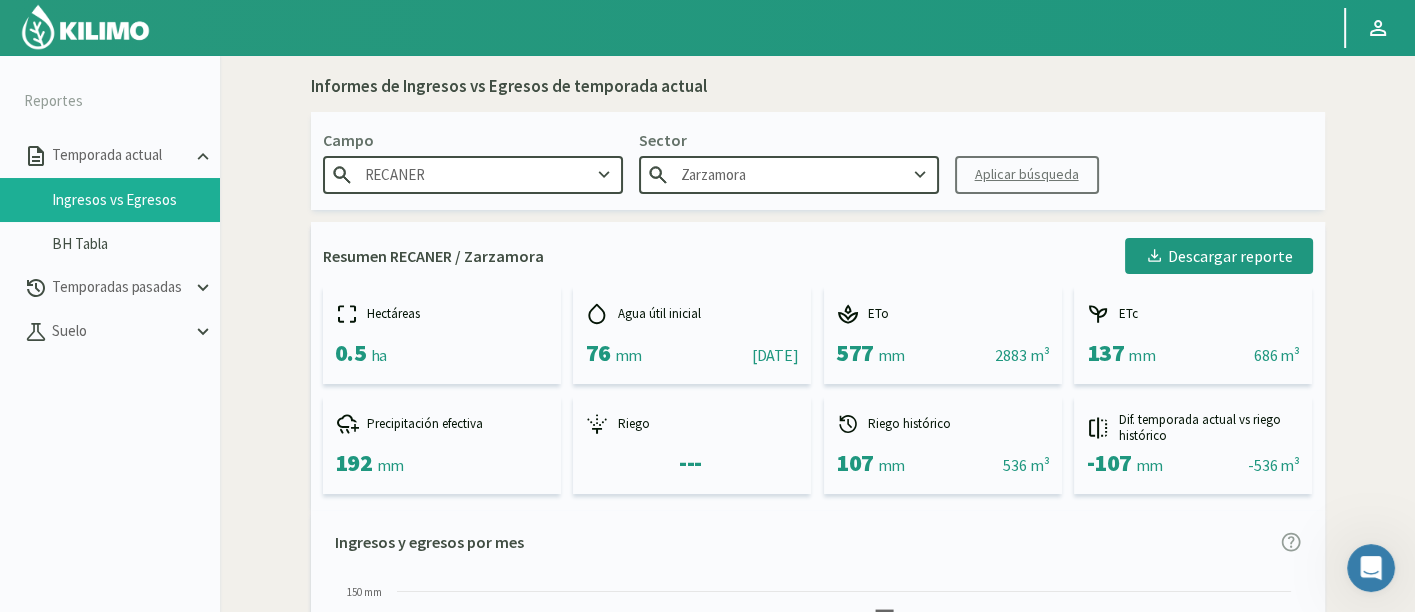 click at bounding box center [87, 27] 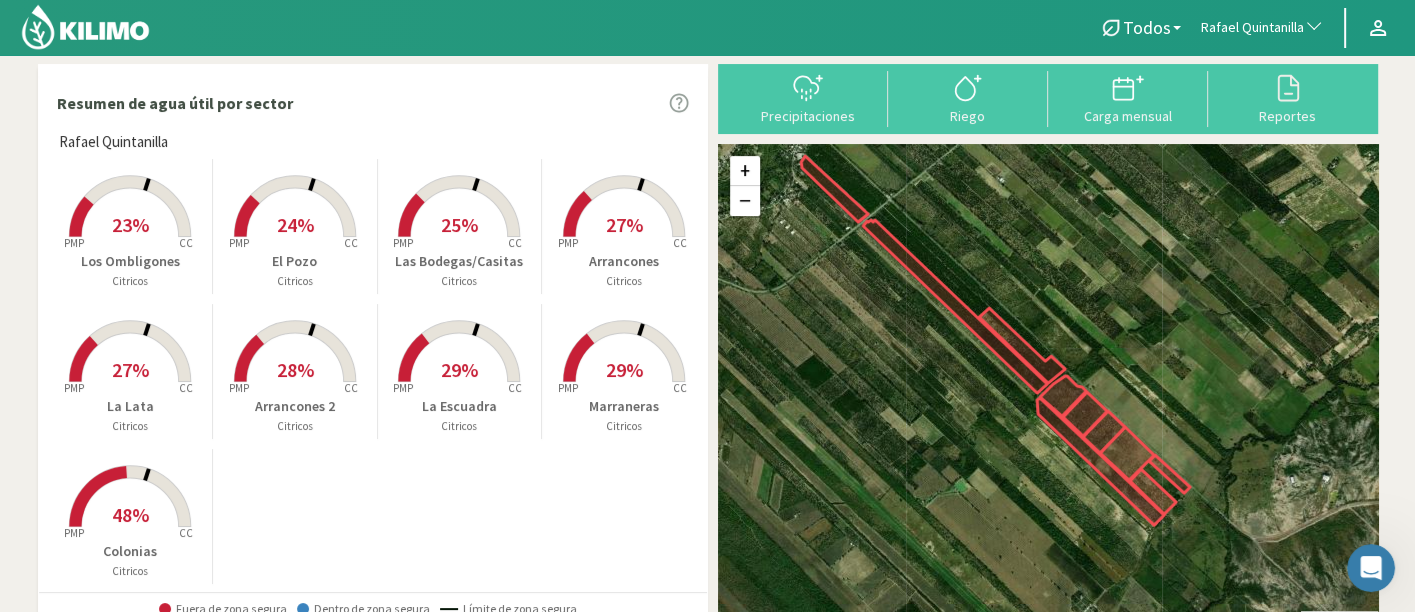 click on "Rafael Quintanilla" at bounding box center [1252, 28] 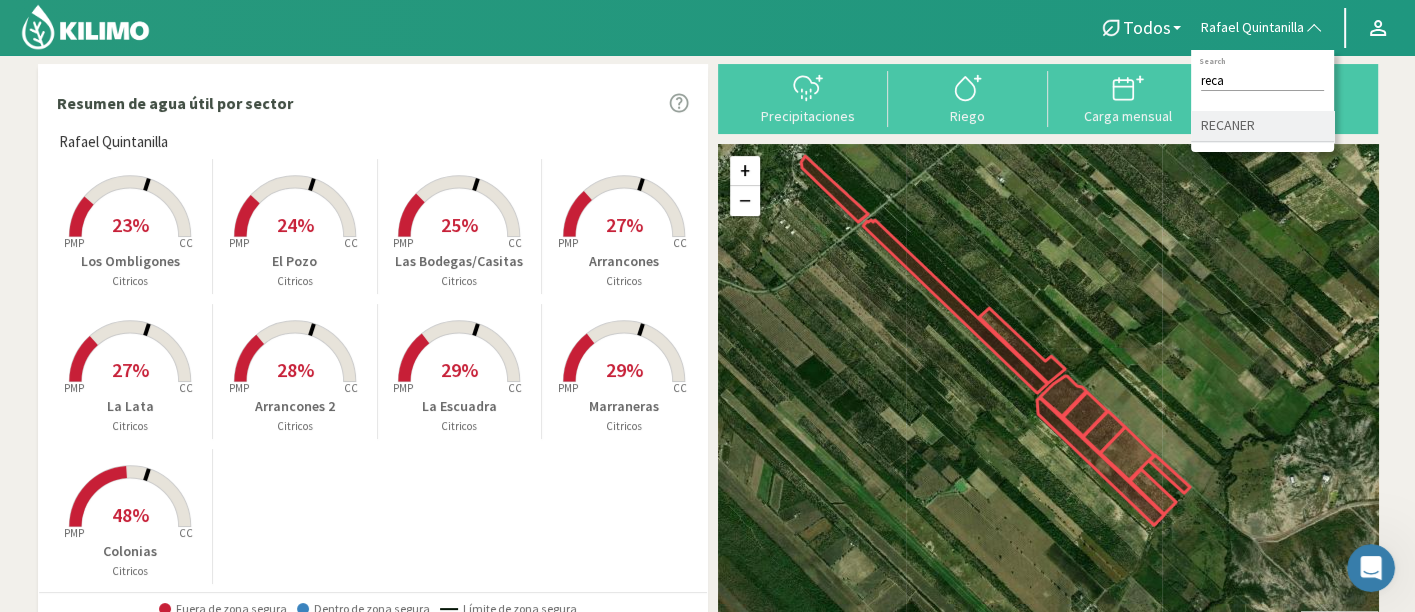type on "reca" 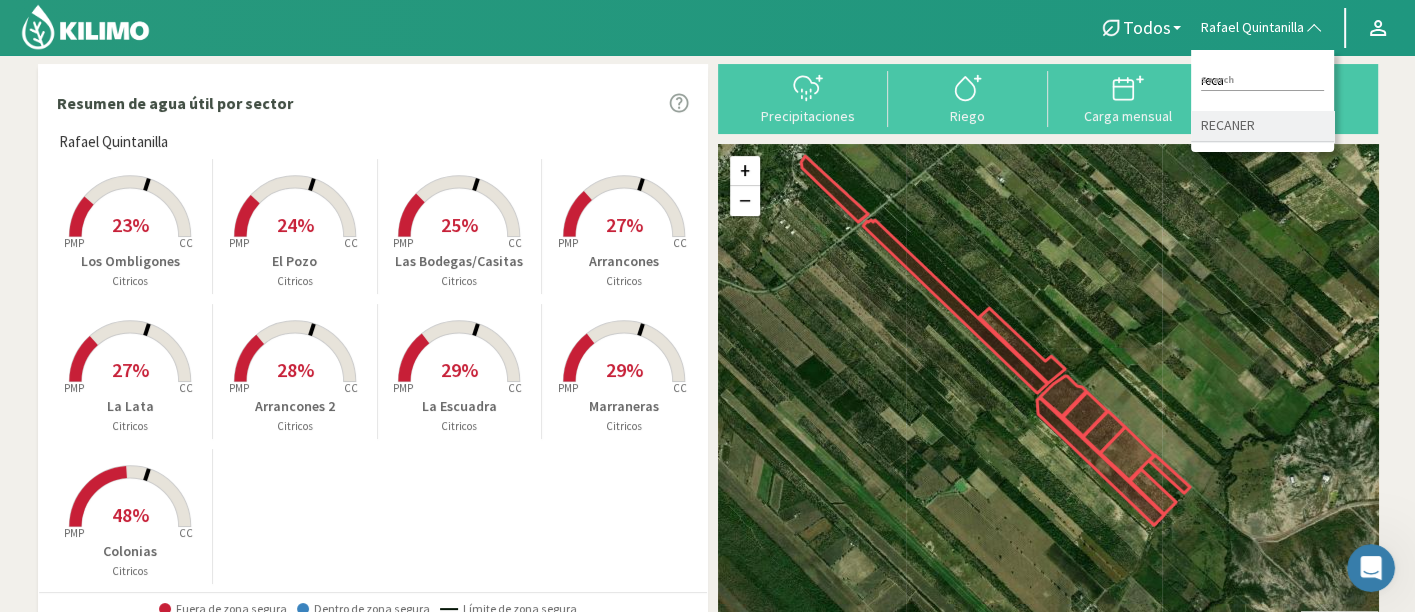 click on "RECANER" at bounding box center (1262, 126) 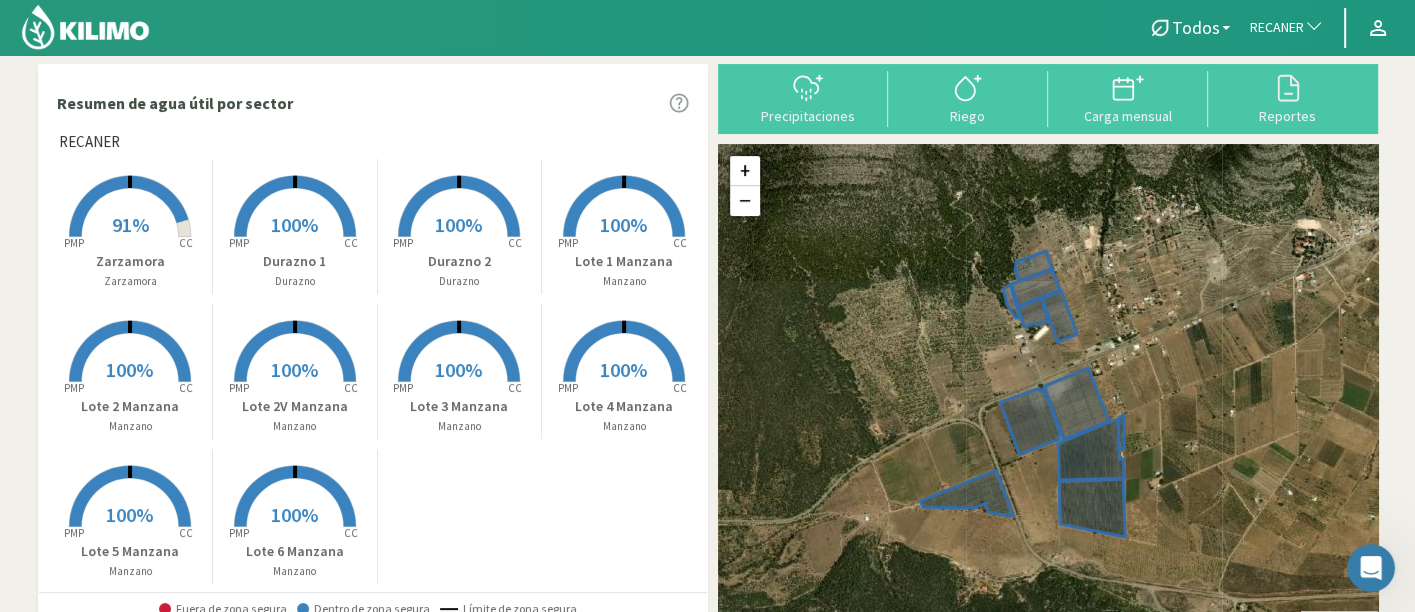 click at bounding box center (295, 384) 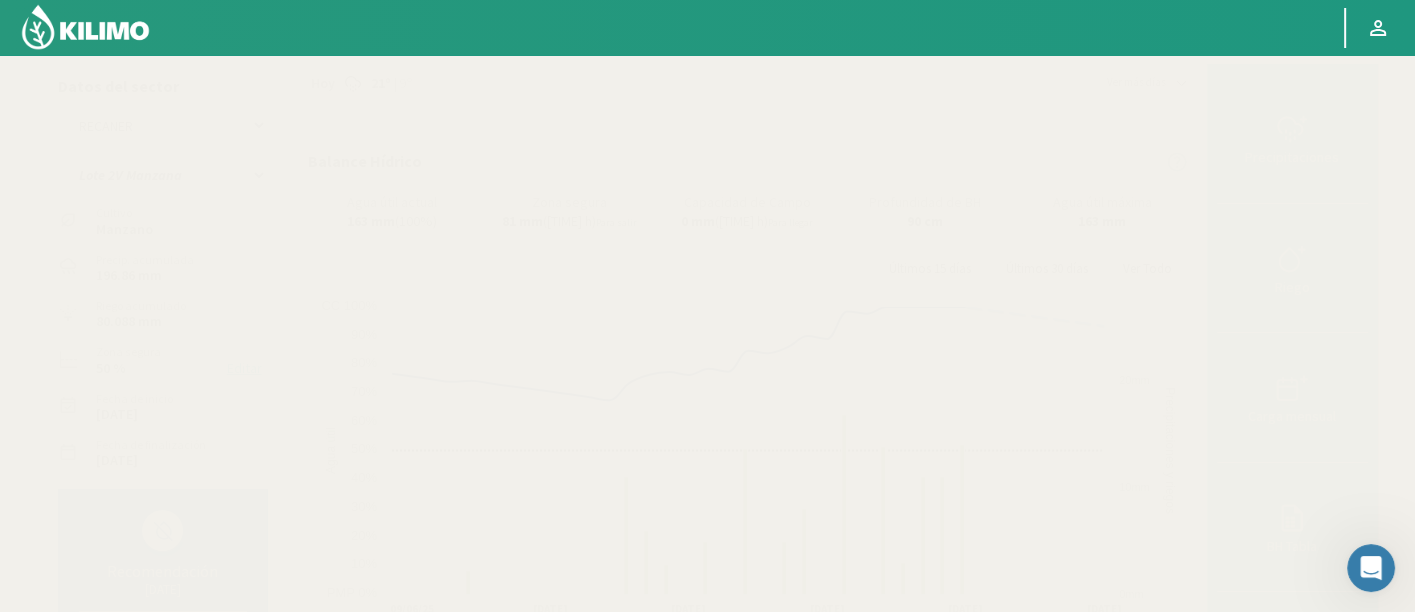 click on "Ver Todo" at bounding box center [1147, 269] 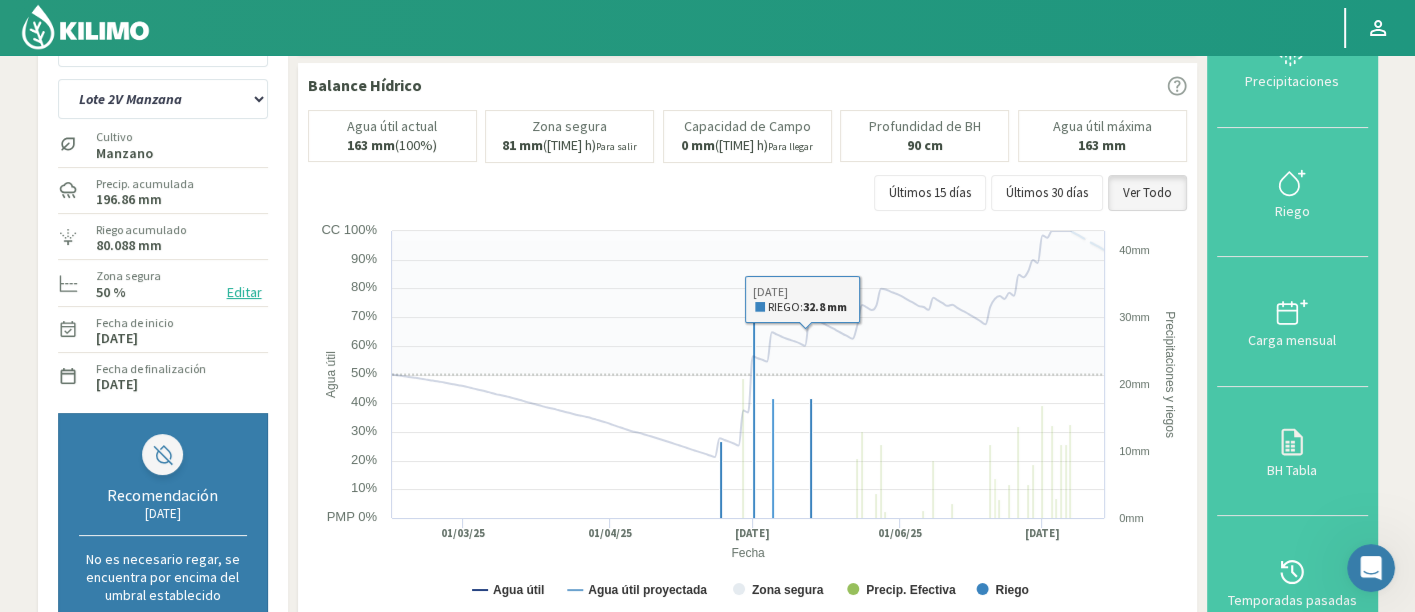 scroll, scrollTop: 111, scrollLeft: 0, axis: vertical 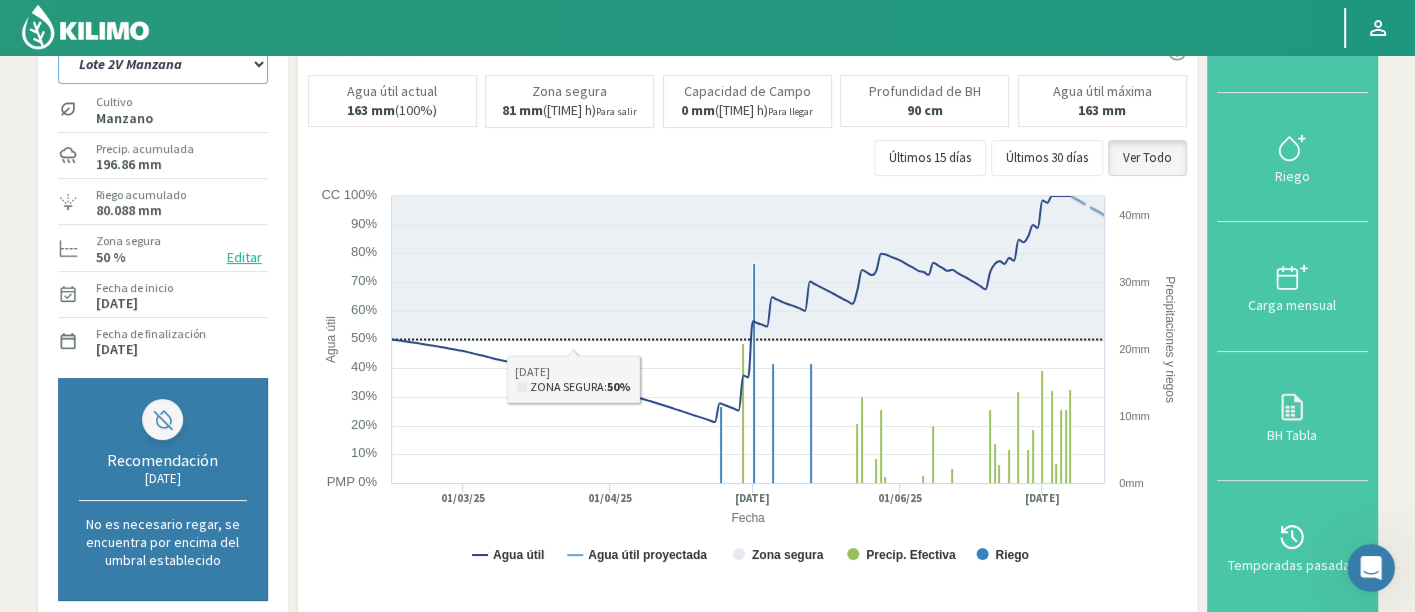 click on "Durazno 1   Durazno 2   Lote 1 Manzana   Lote 2 Manzana   Lote 2V Manzana   Lote 3 Manzana   Lote 4 Manzana   Lote 5 Manzana   Lote 6 Manzana   Zarzamora" at bounding box center (163, 64) 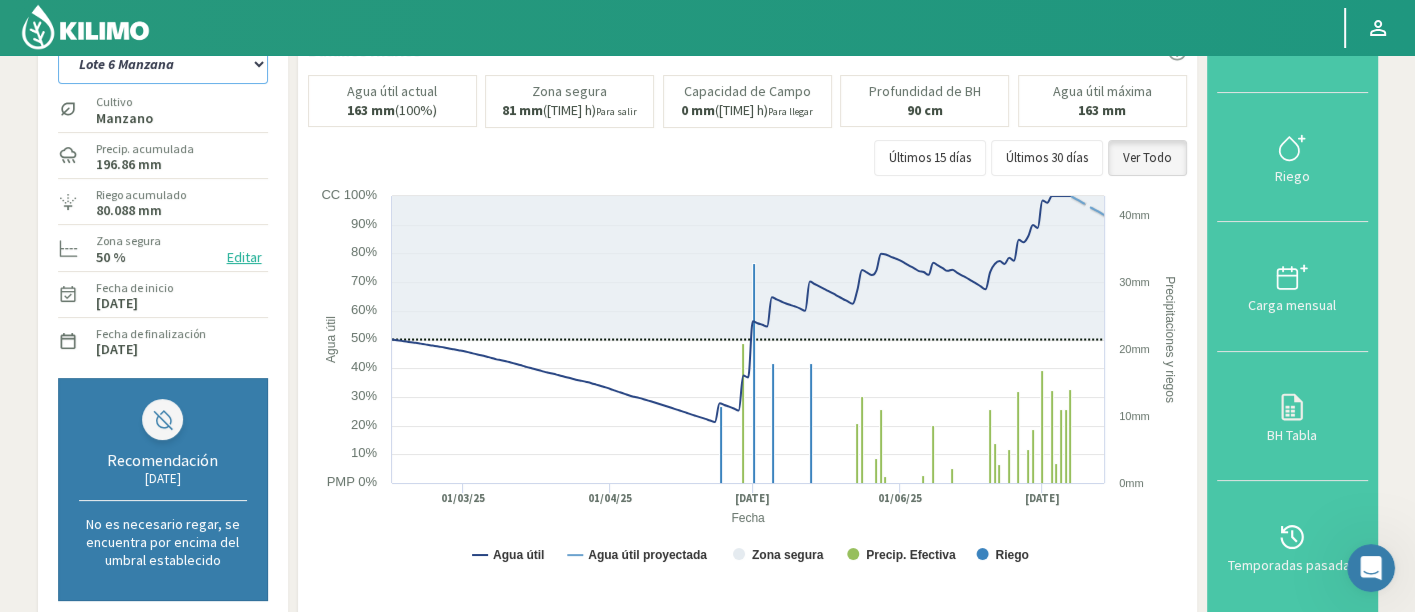 click on "Durazno 1   Durazno 2   Lote 1 Manzana   Lote 2 Manzana   Lote 2V Manzana   Lote 3 Manzana   Lote 4 Manzana   Lote 5 Manzana   Lote 6 Manzana   Zarzamora" at bounding box center (163, 64) 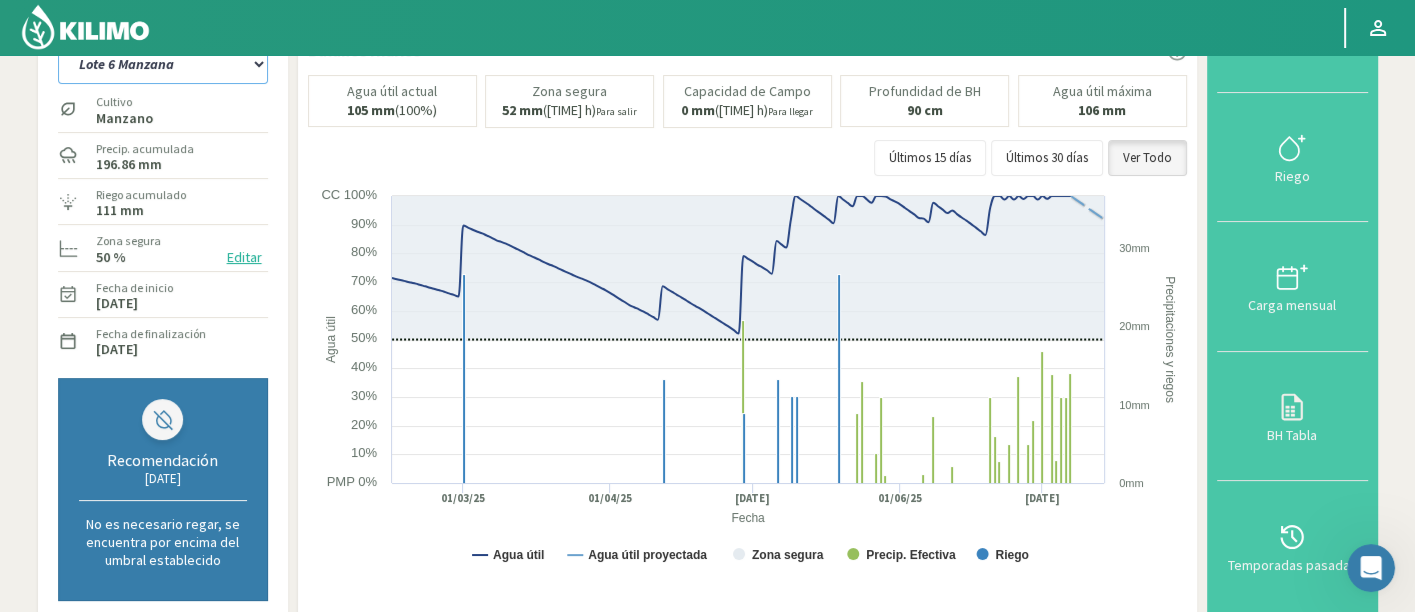 click on "Durazno 1   Durazno 2   Lote 1 Manzana   Lote 2 Manzana   Lote 2V Manzana   Lote 3 Manzana   Lote 4 Manzana   Lote 5 Manzana   Lote 6 Manzana   Zarzamora" at bounding box center (163, 64) 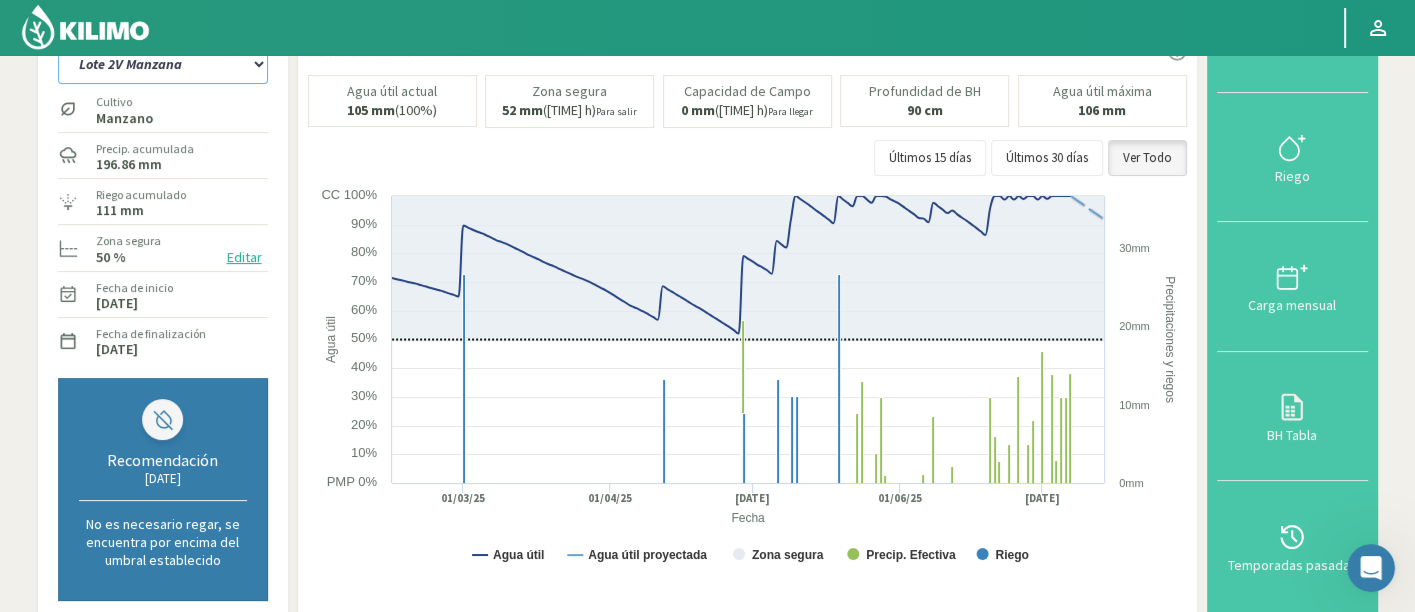 click on "Durazno 1   Durazno 2   Lote 1 Manzana   Lote 2 Manzana   Lote 2V Manzana   Lote 3 Manzana   Lote 4 Manzana   Lote 5 Manzana   Lote 6 Manzana   Zarzamora" at bounding box center (163, 64) 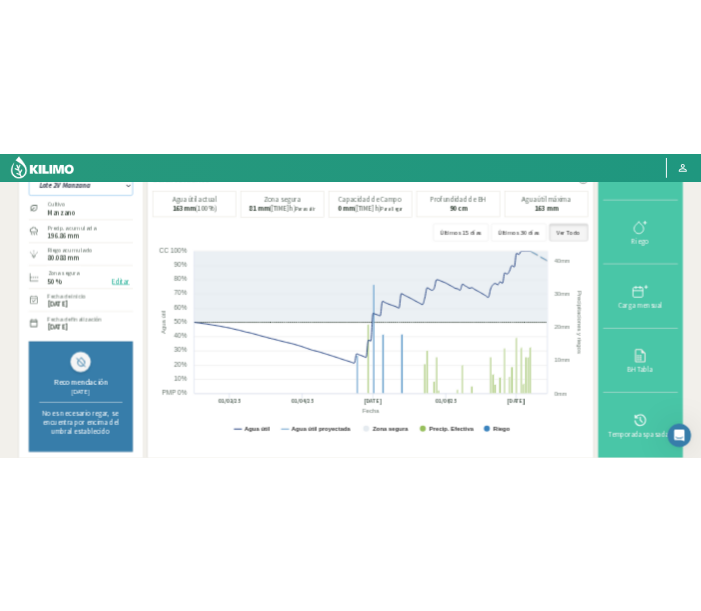 scroll, scrollTop: 0, scrollLeft: 0, axis: both 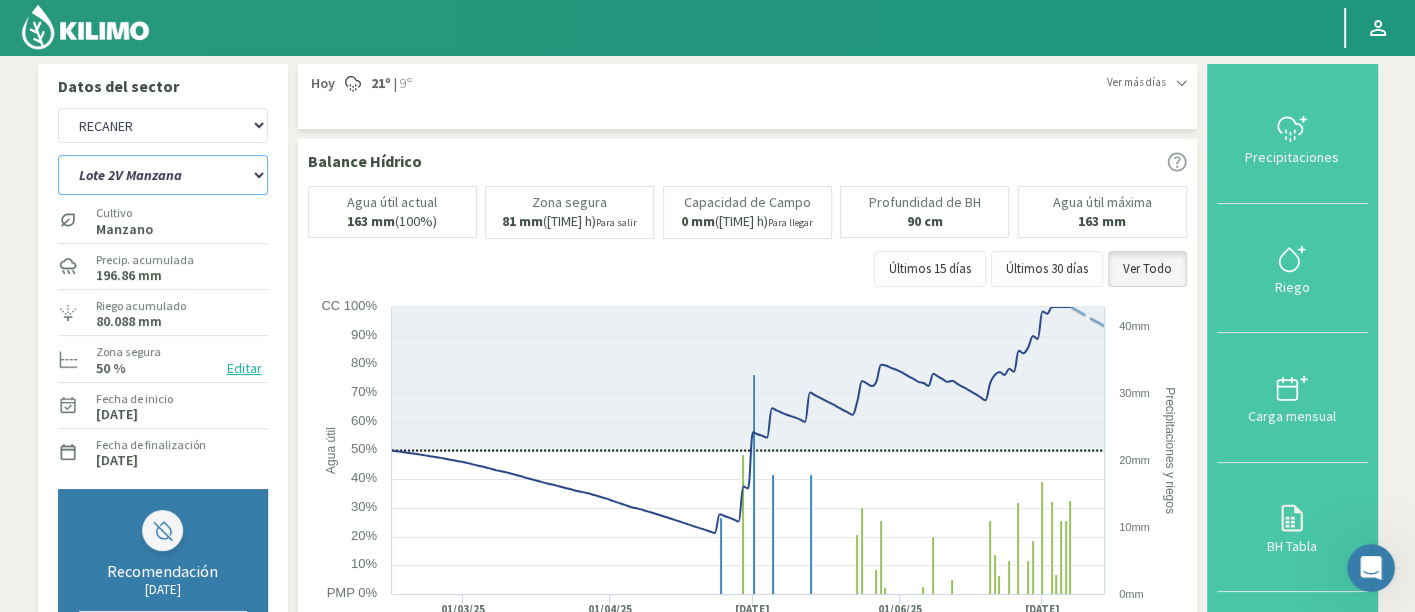 drag, startPoint x: 237, startPoint y: 171, endPoint x: 231, endPoint y: 191, distance: 20.880613 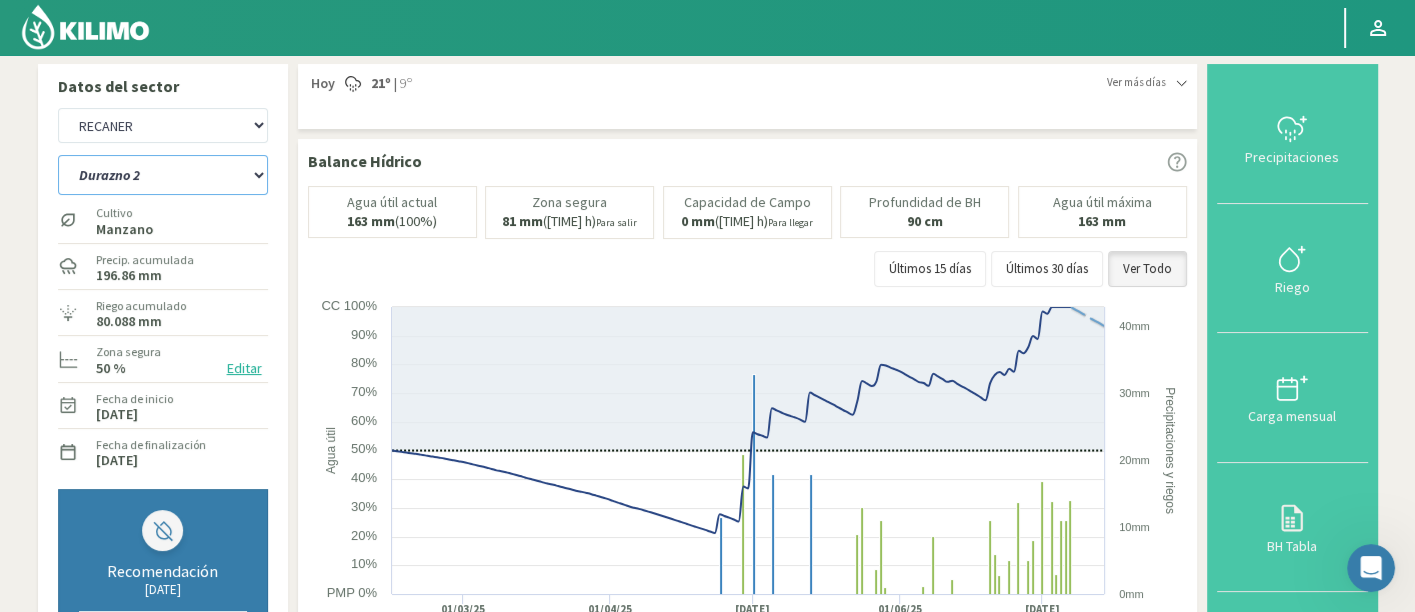 click on "Durazno 1   Durazno 2   Lote 1 Manzana   Lote 2 Manzana   Lote 2V Manzana   Lote 3 Manzana   Lote 4 Manzana   Lote 5 Manzana   Lote 6 Manzana   Zarzamora" at bounding box center (163, 175) 